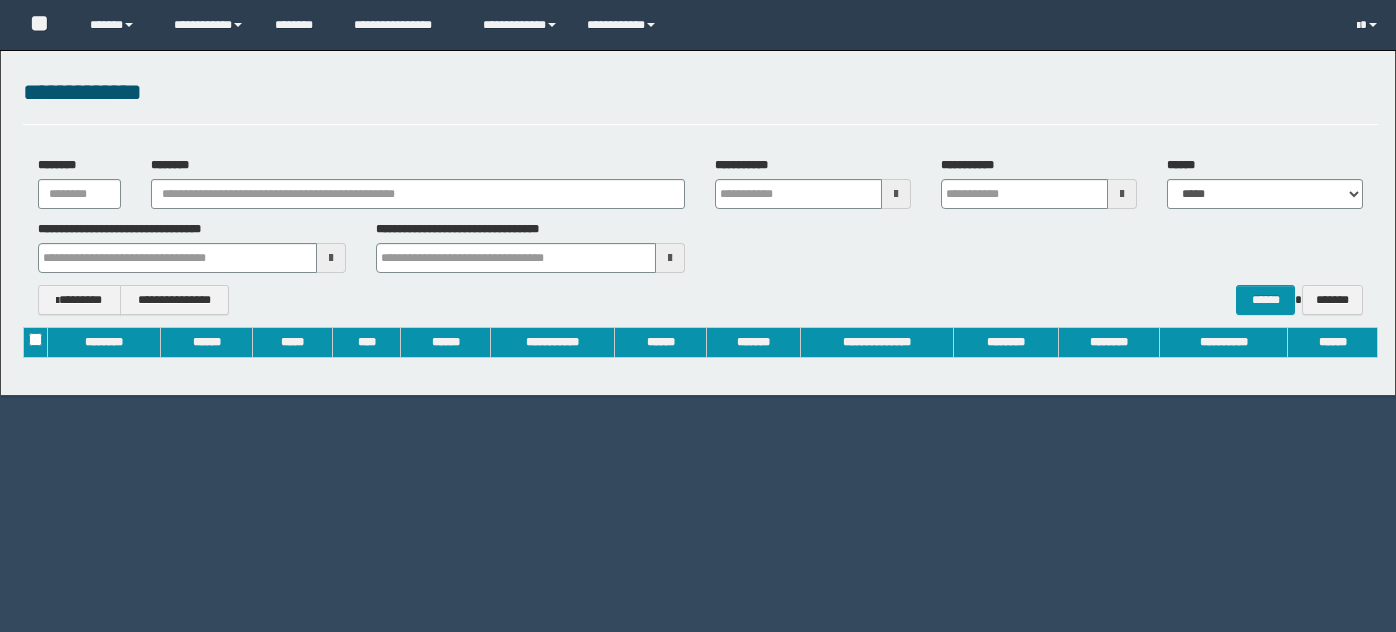 scroll, scrollTop: 0, scrollLeft: 0, axis: both 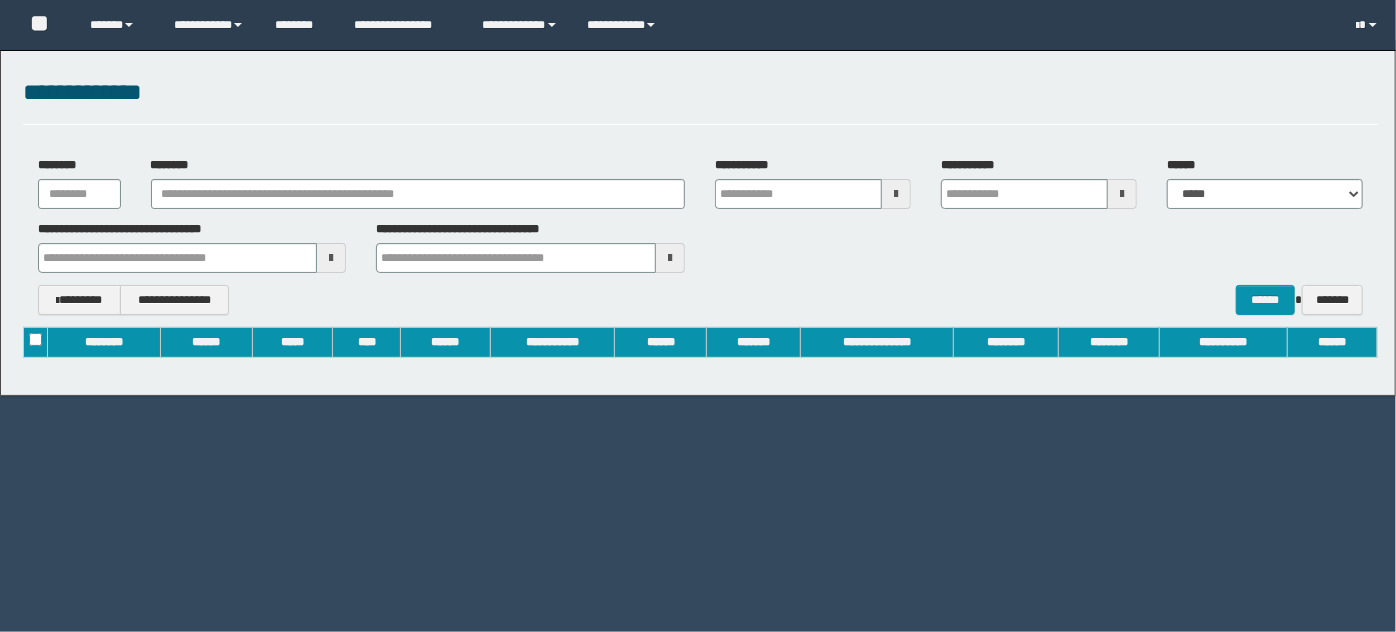 type on "**********" 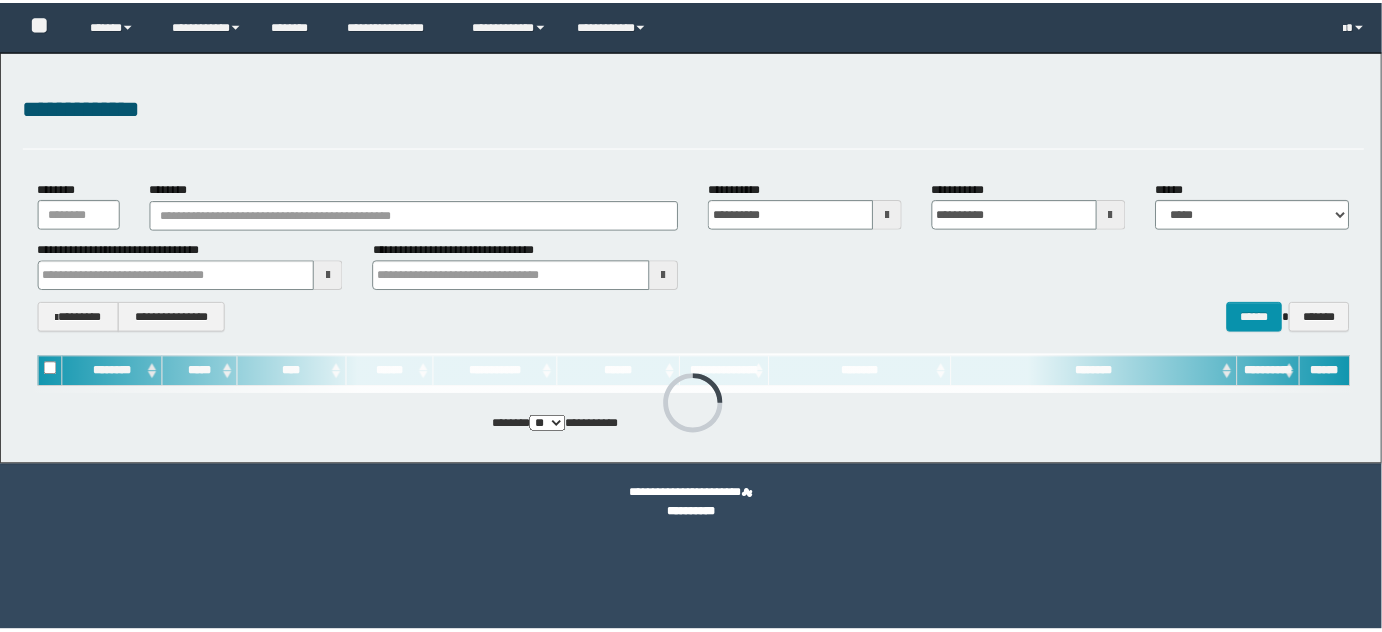 scroll, scrollTop: 0, scrollLeft: 0, axis: both 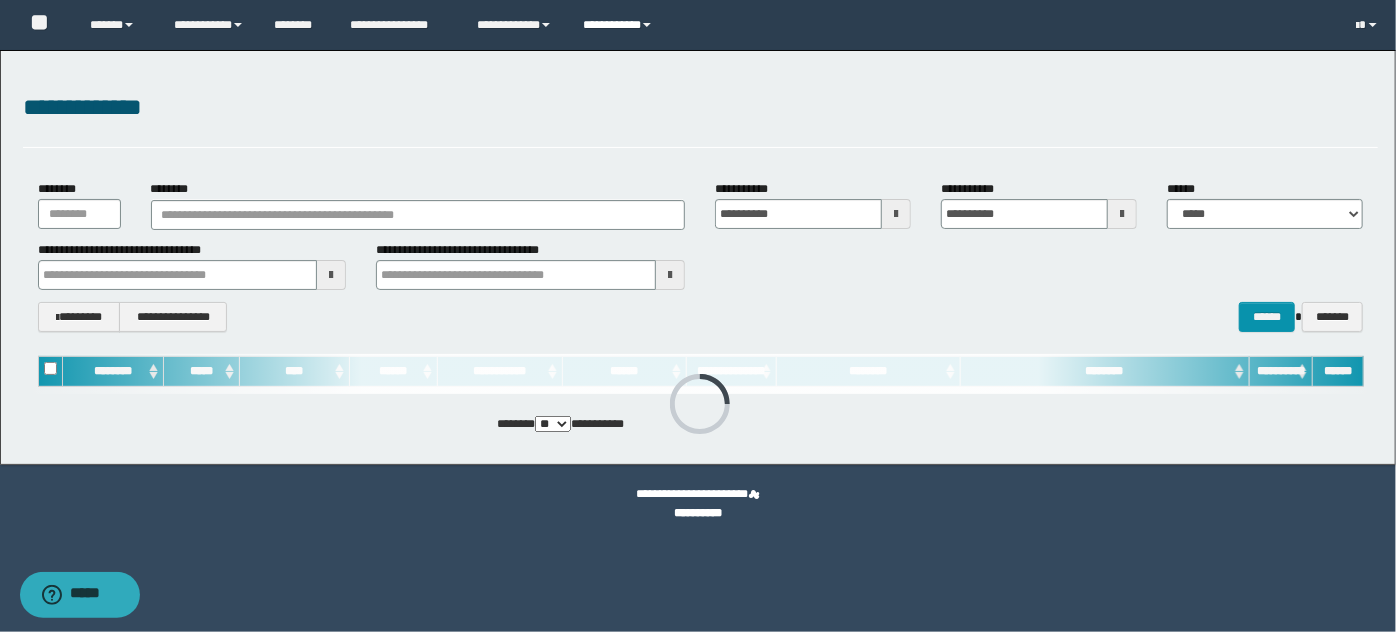 click on "**********" at bounding box center (620, 25) 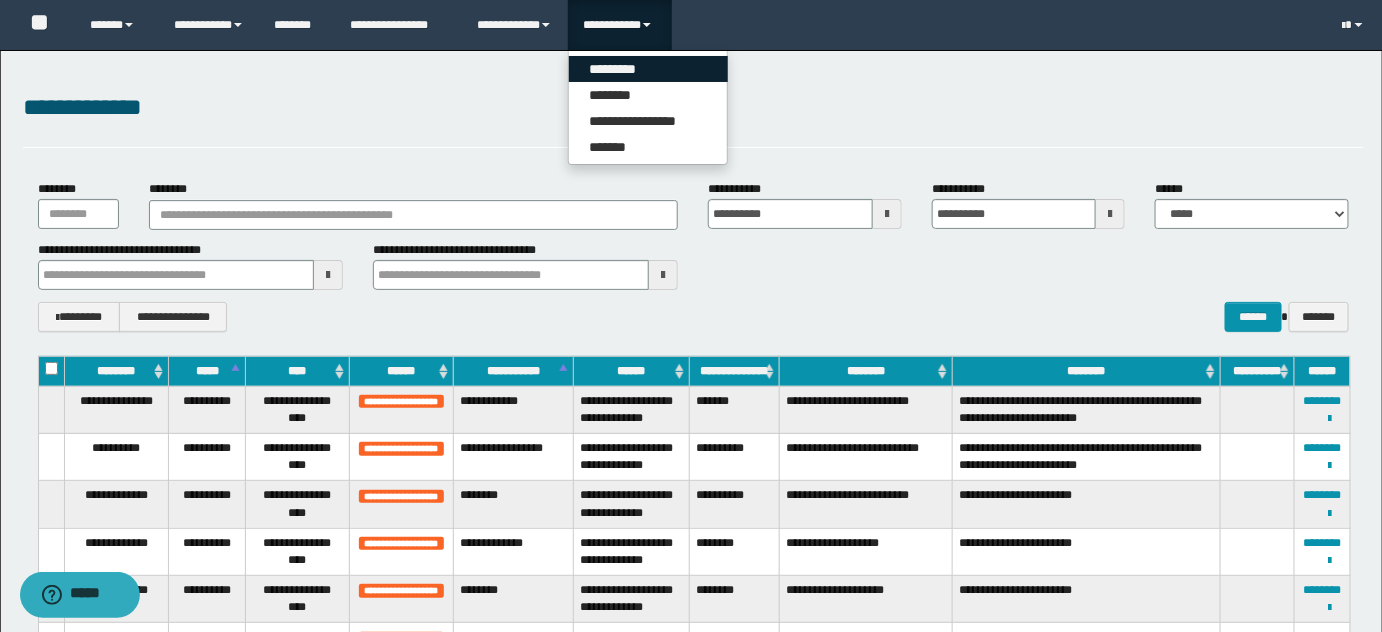 click on "*********" at bounding box center (648, 69) 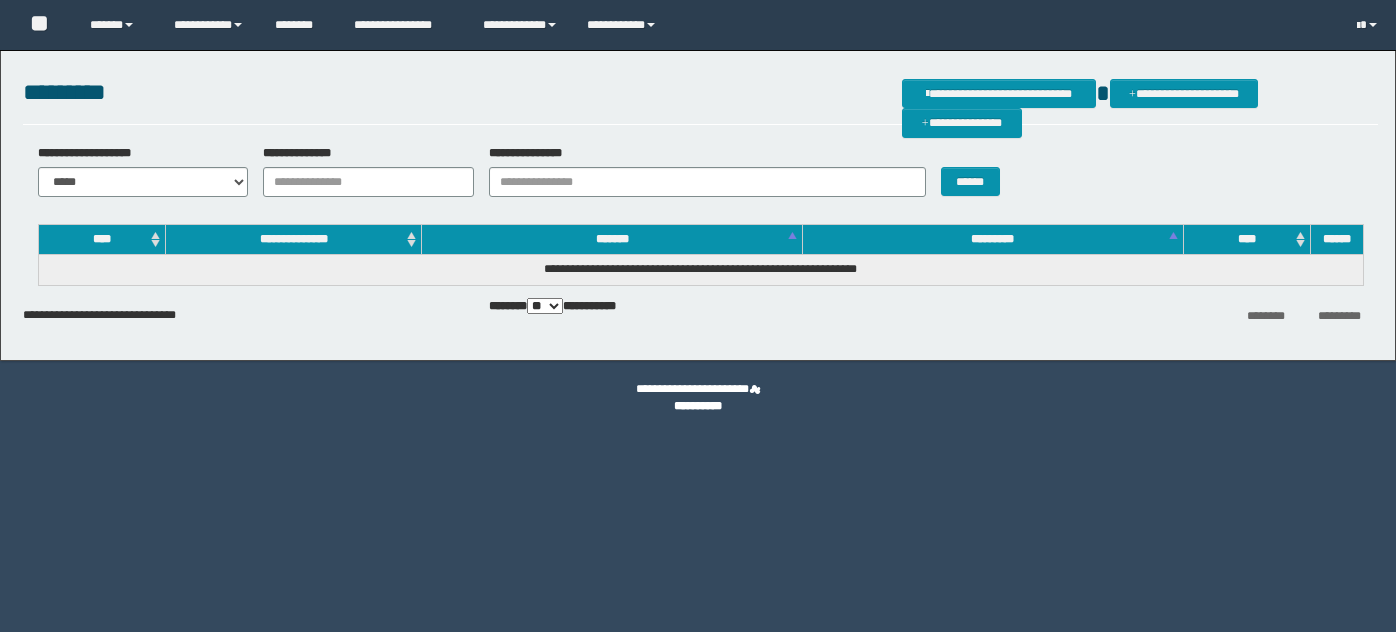 scroll, scrollTop: 0, scrollLeft: 0, axis: both 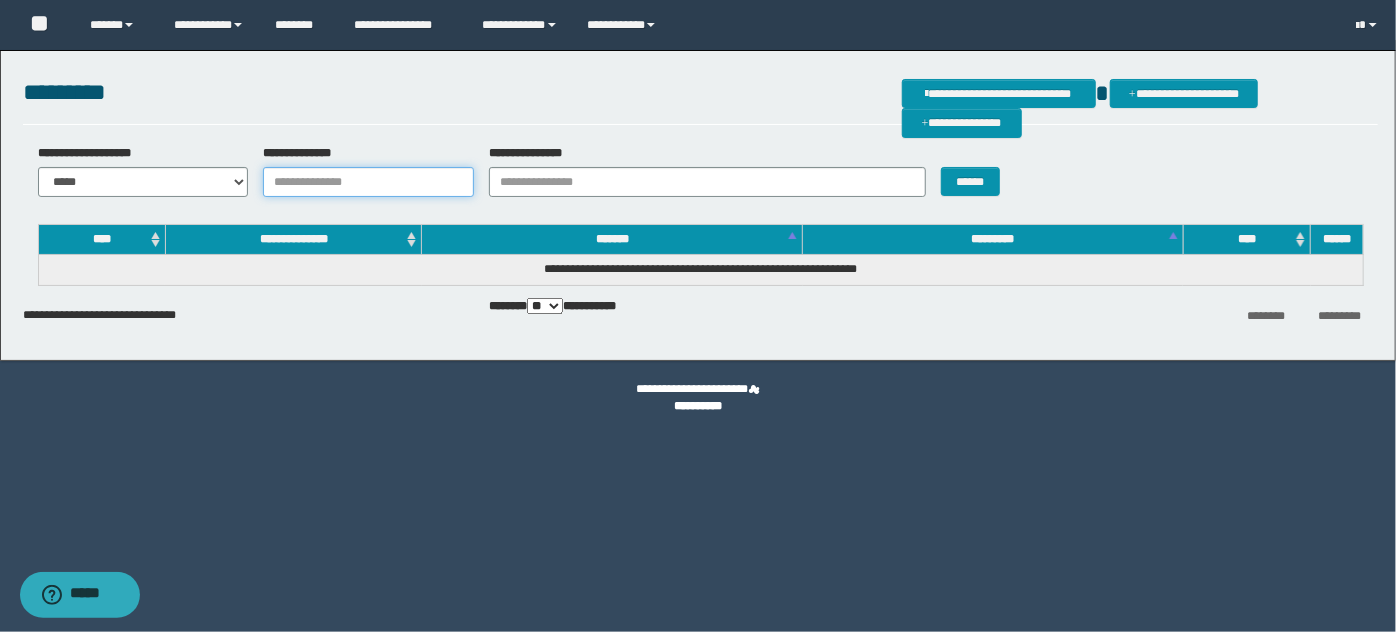 click on "**********" at bounding box center [368, 182] 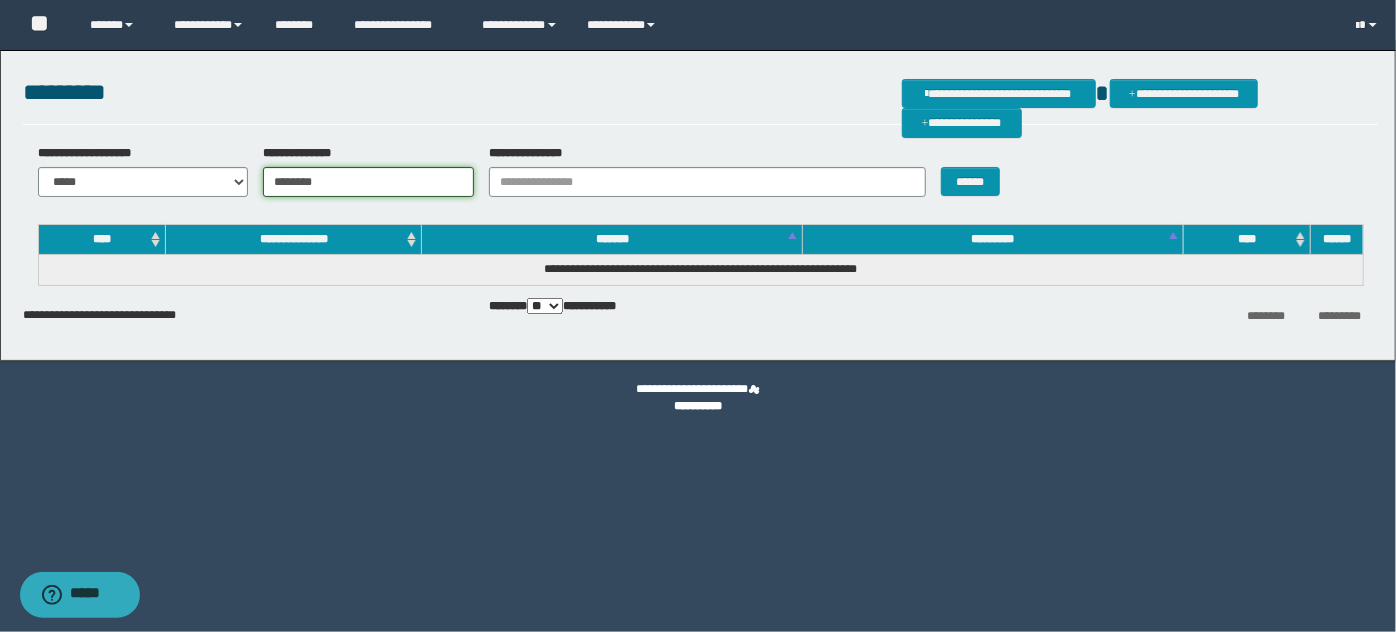 type on "********" 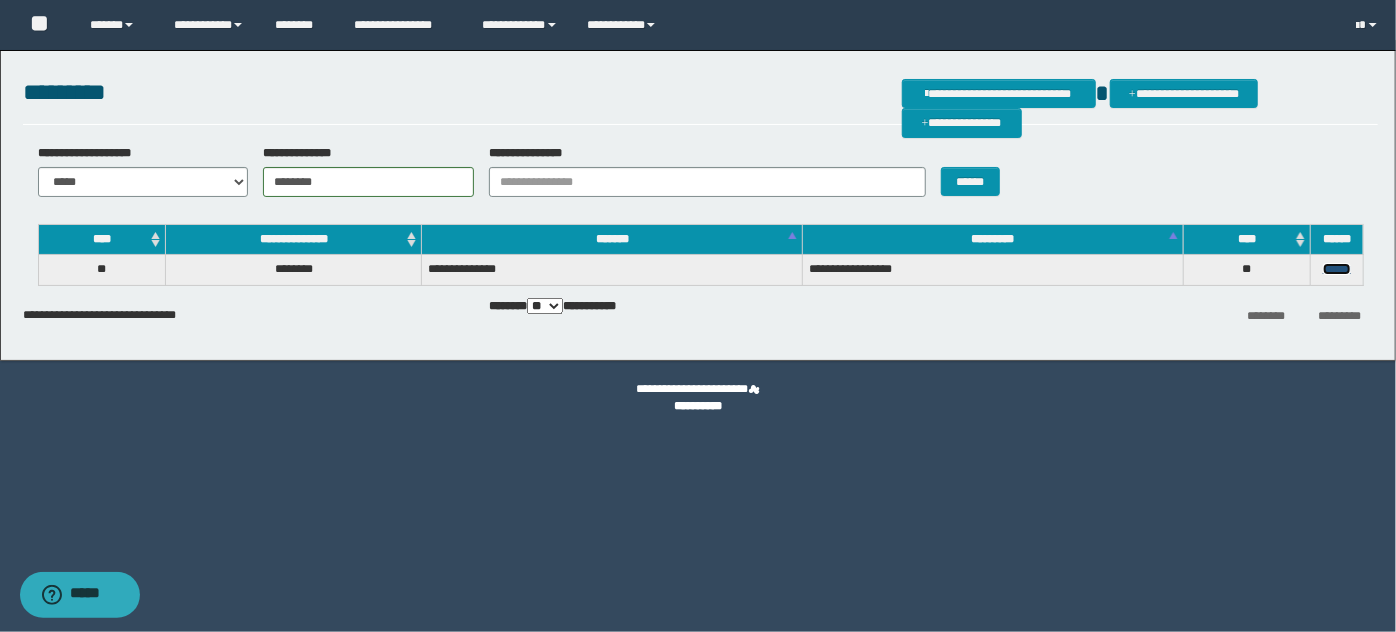 click on "******" at bounding box center (1337, 269) 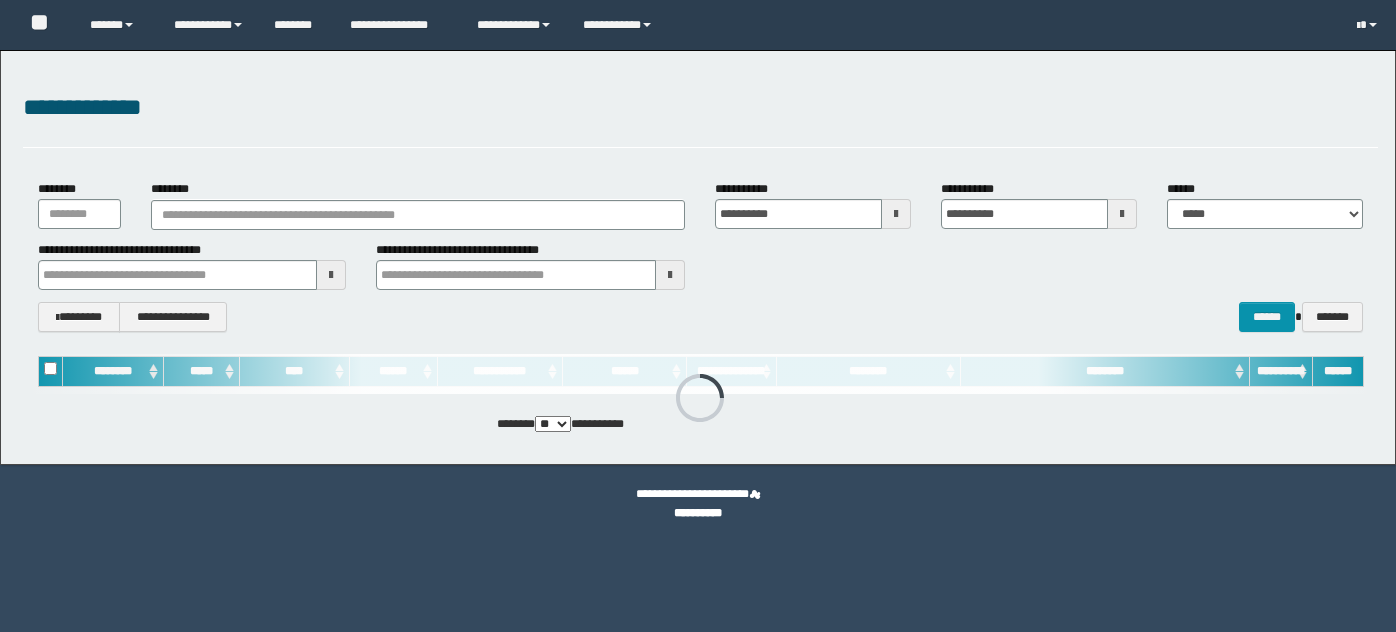 scroll, scrollTop: 0, scrollLeft: 0, axis: both 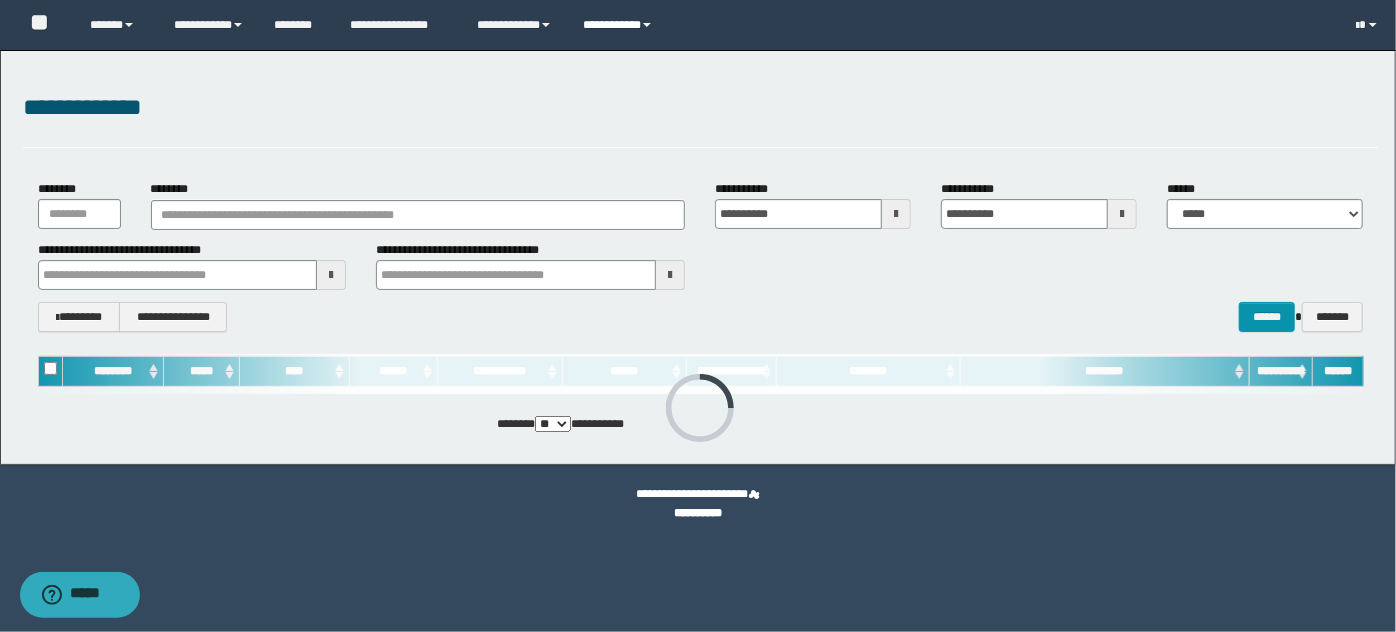 click on "**********" at bounding box center (620, 25) 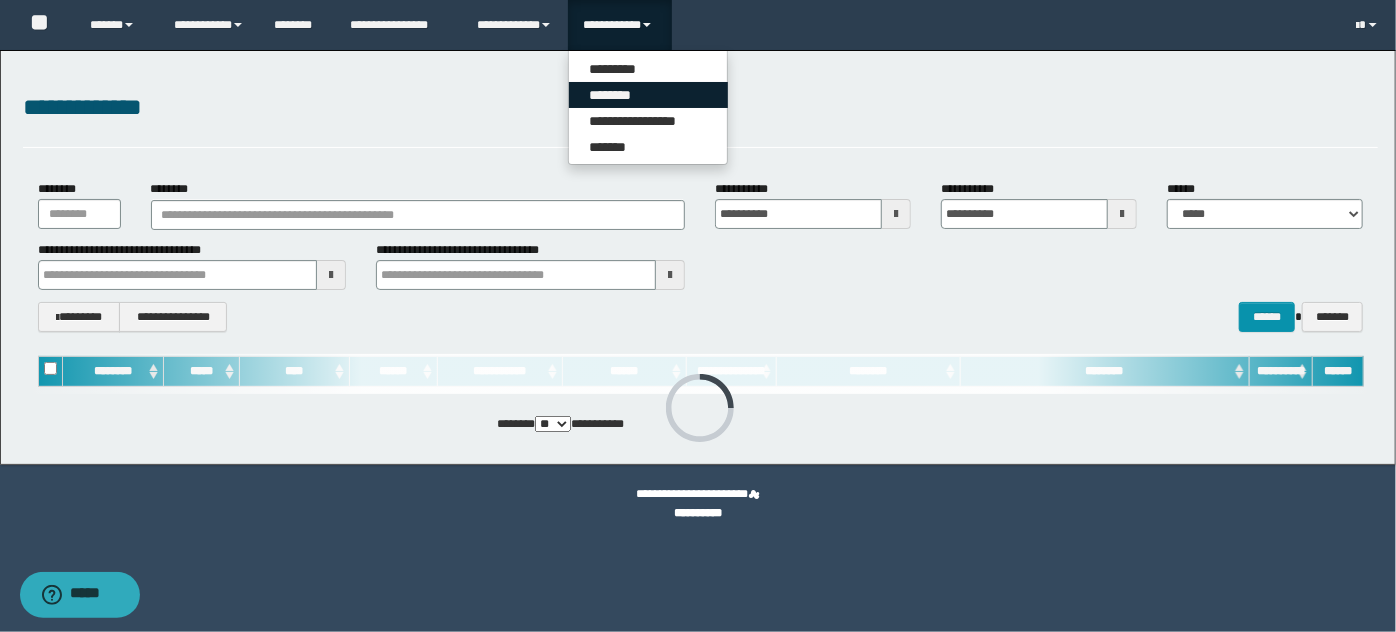 click on "********" at bounding box center (648, 95) 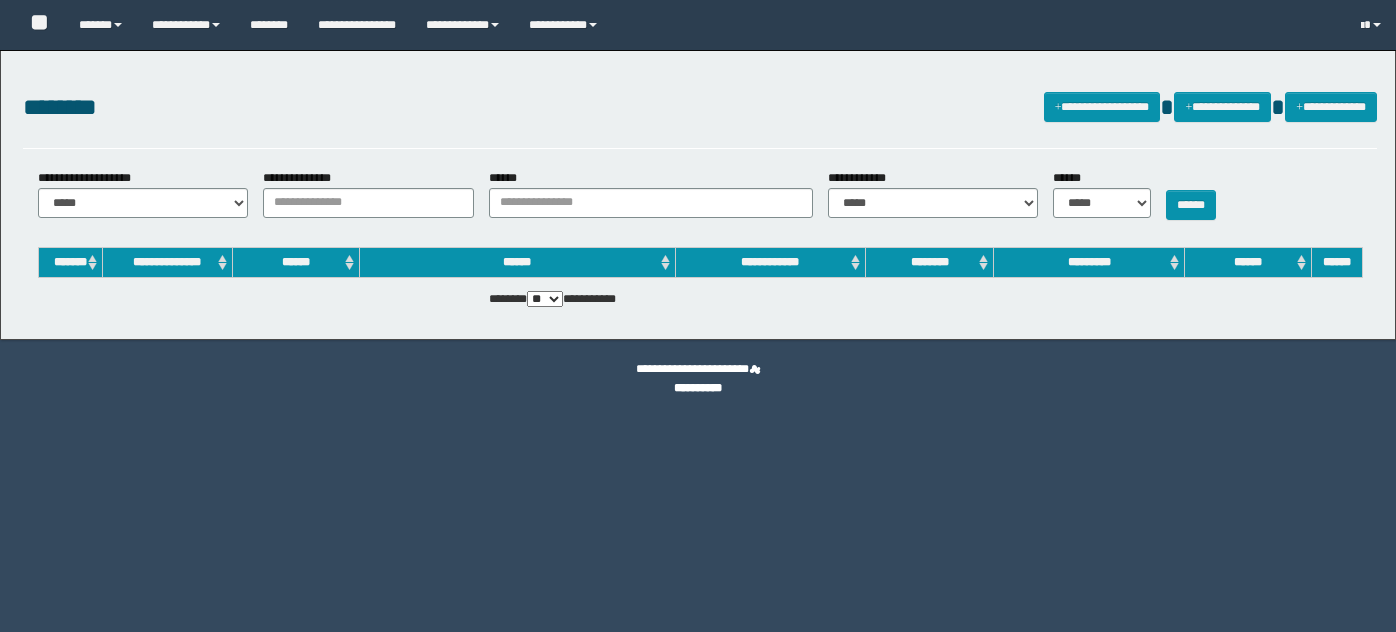 scroll, scrollTop: 0, scrollLeft: 0, axis: both 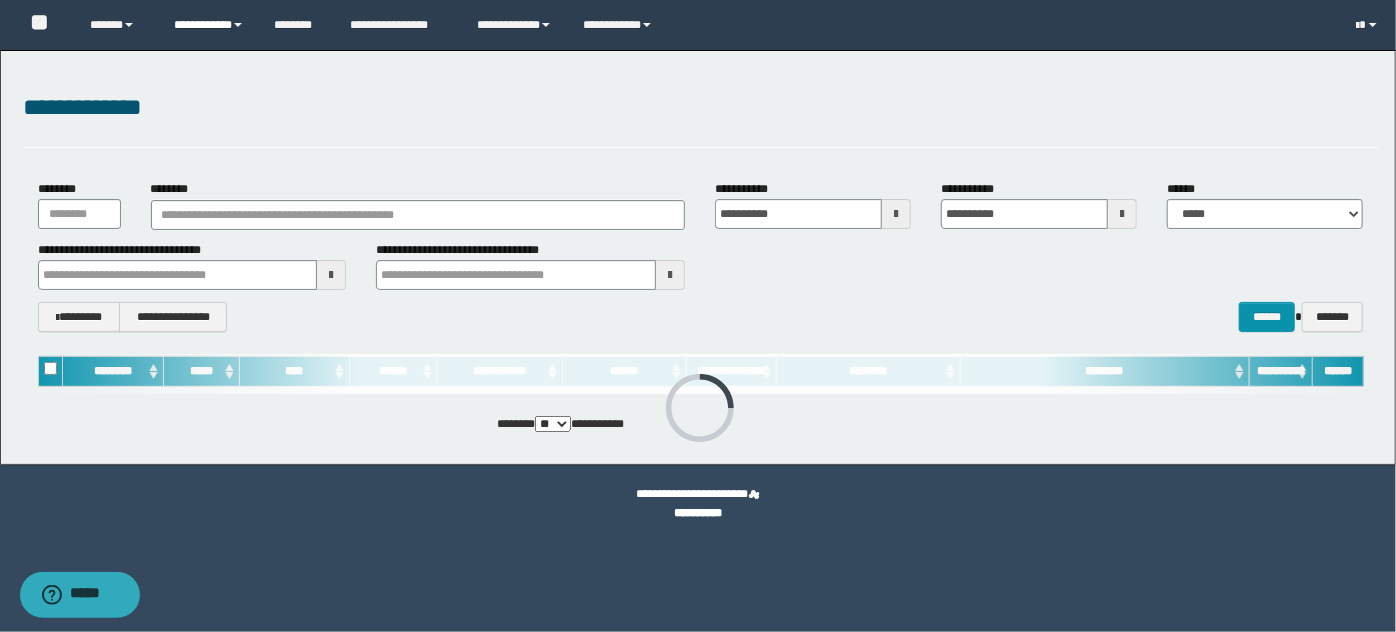 click on "**********" at bounding box center [209, 25] 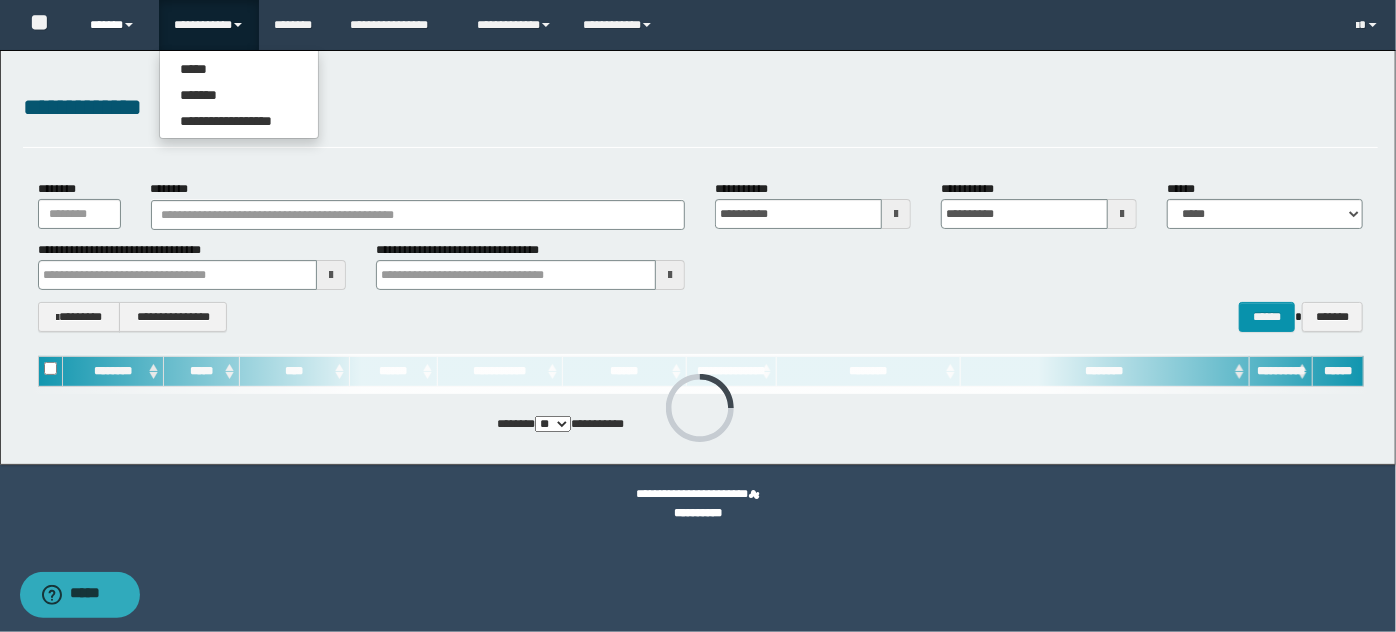 click on "******" at bounding box center (117, 25) 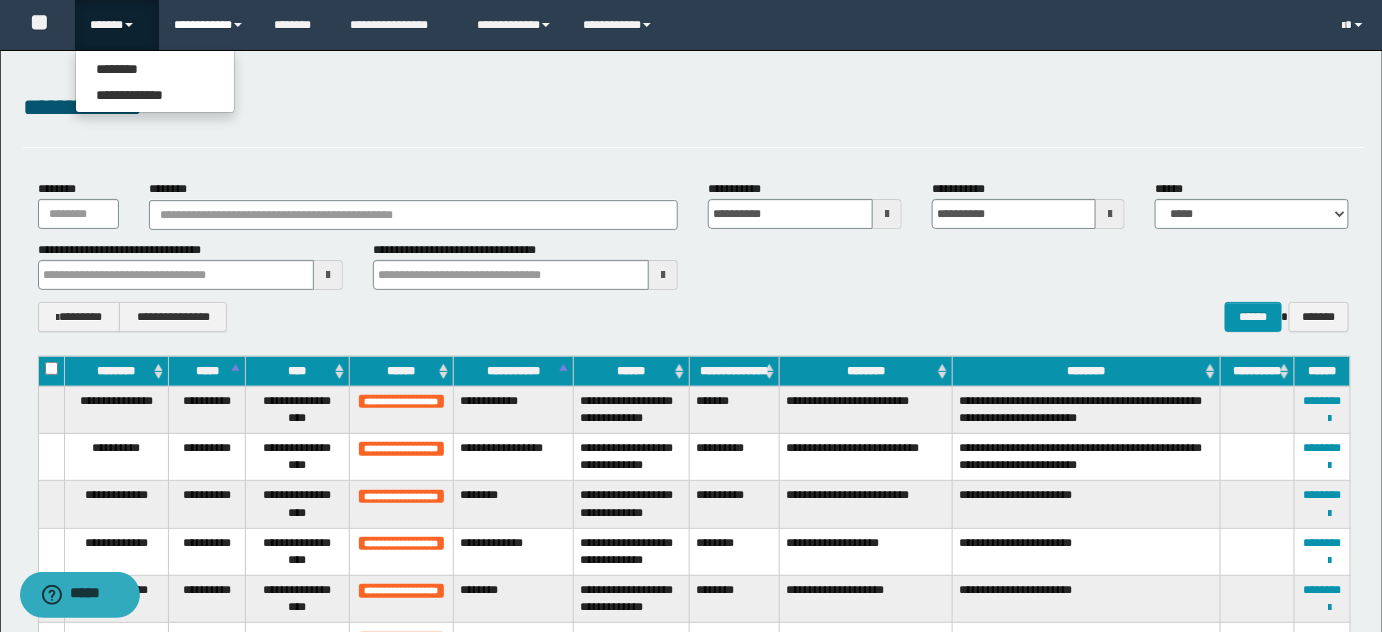 click on "**********" at bounding box center (209, 25) 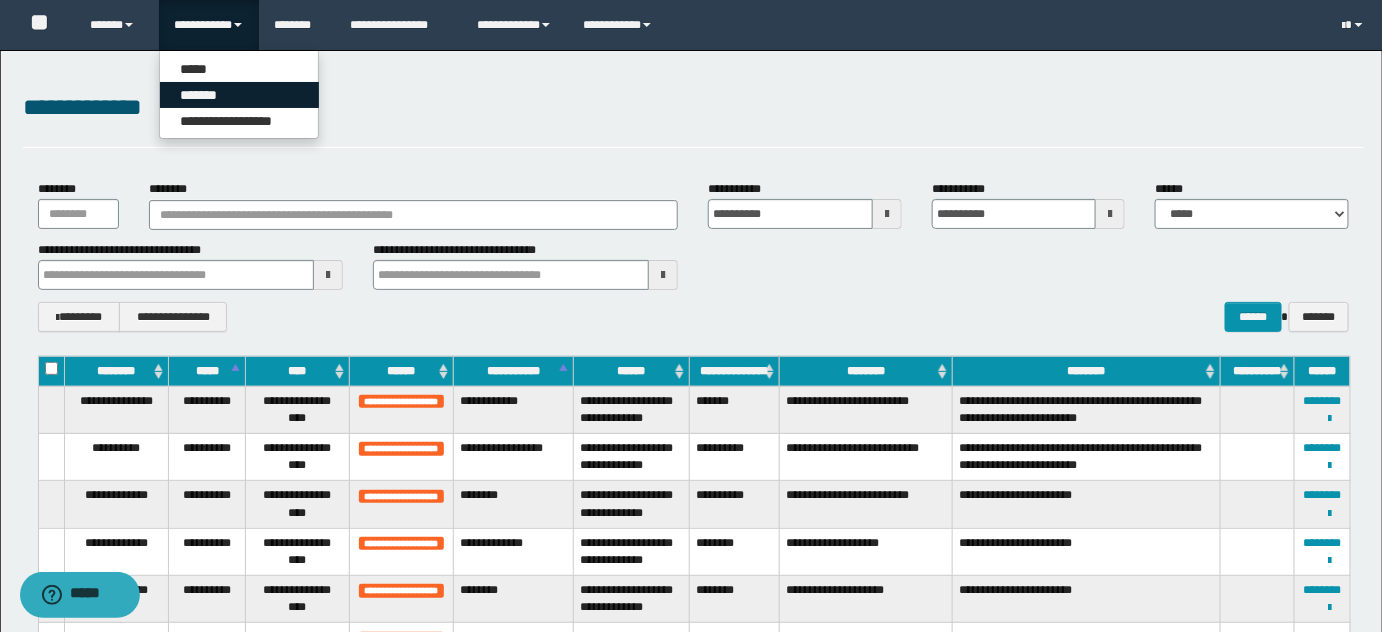 click on "*******" at bounding box center (239, 95) 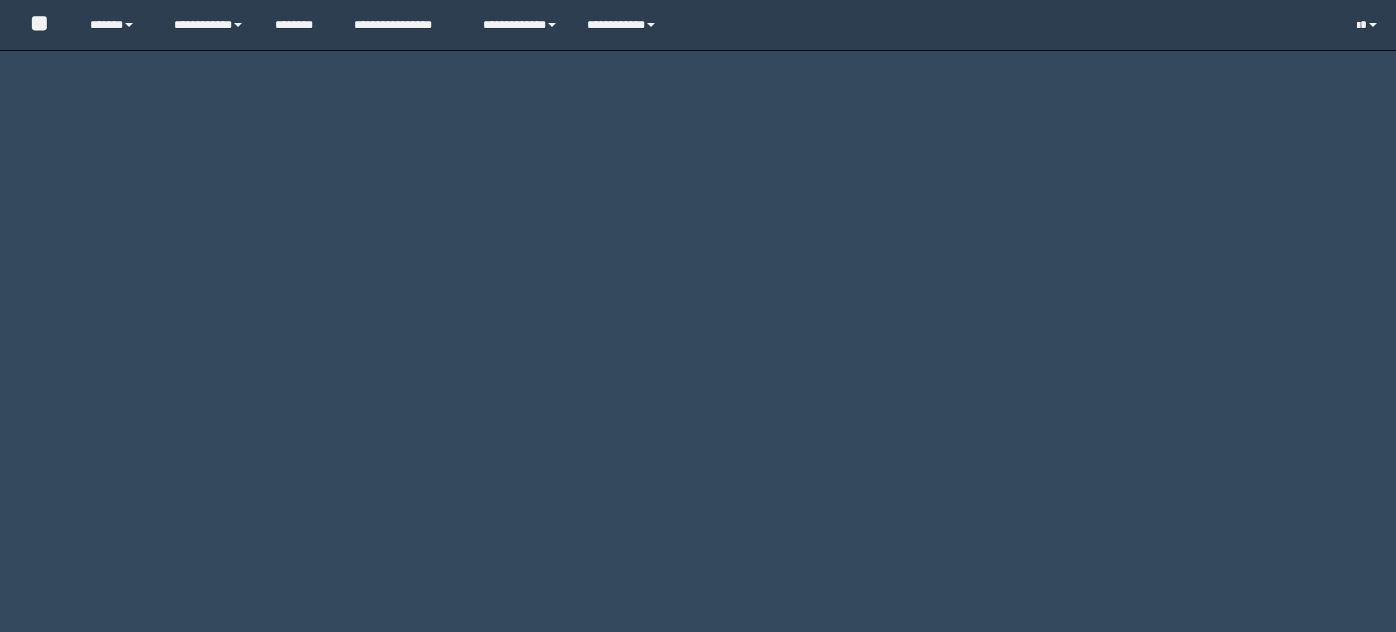 scroll, scrollTop: 0, scrollLeft: 0, axis: both 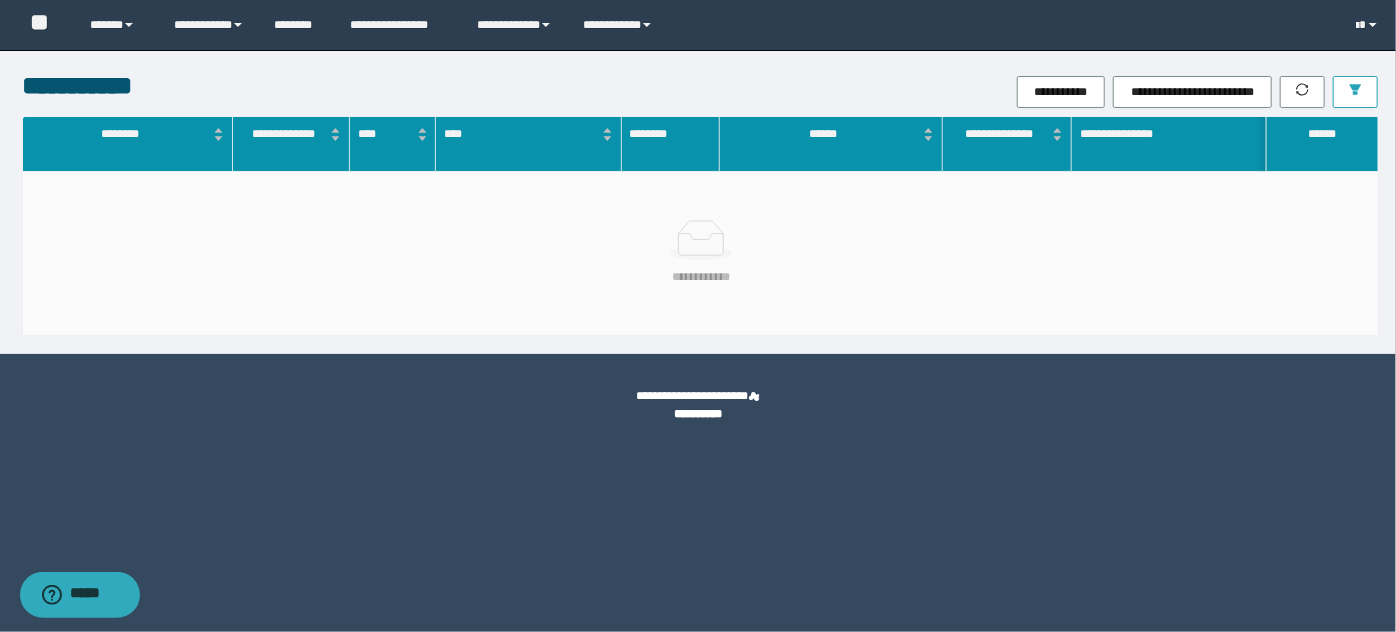 click 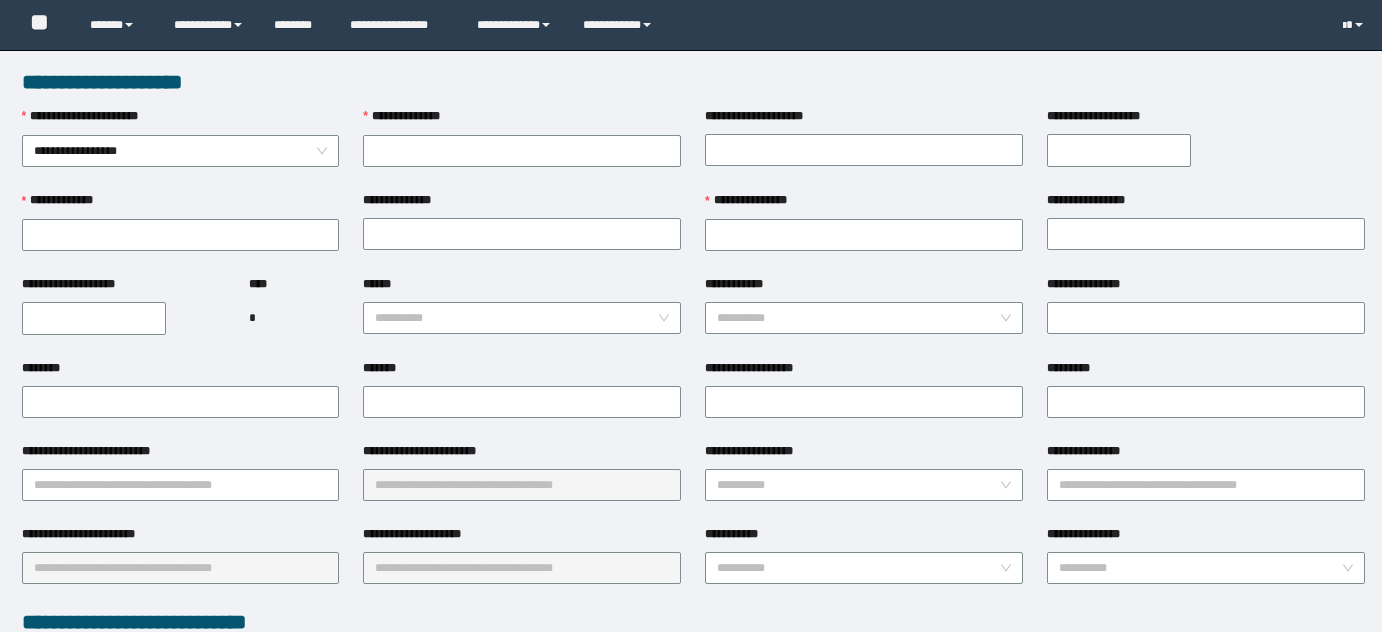 scroll, scrollTop: 0, scrollLeft: 0, axis: both 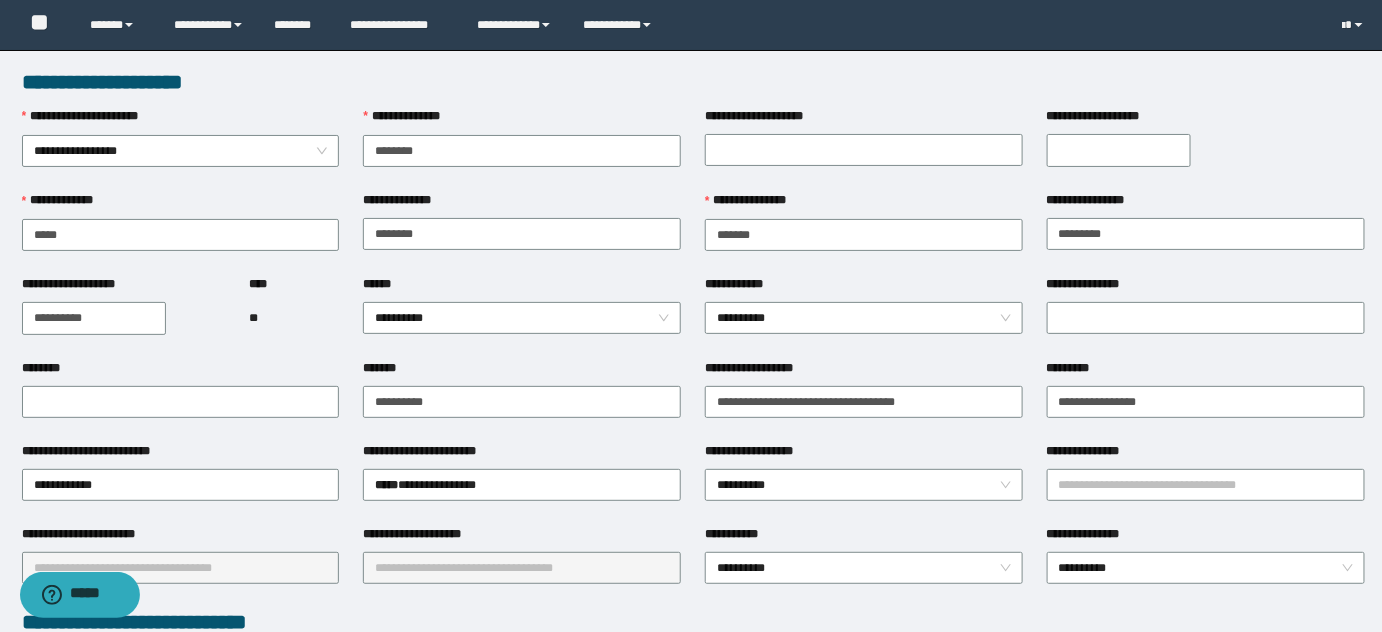 click on "**********" at bounding box center [1119, 150] 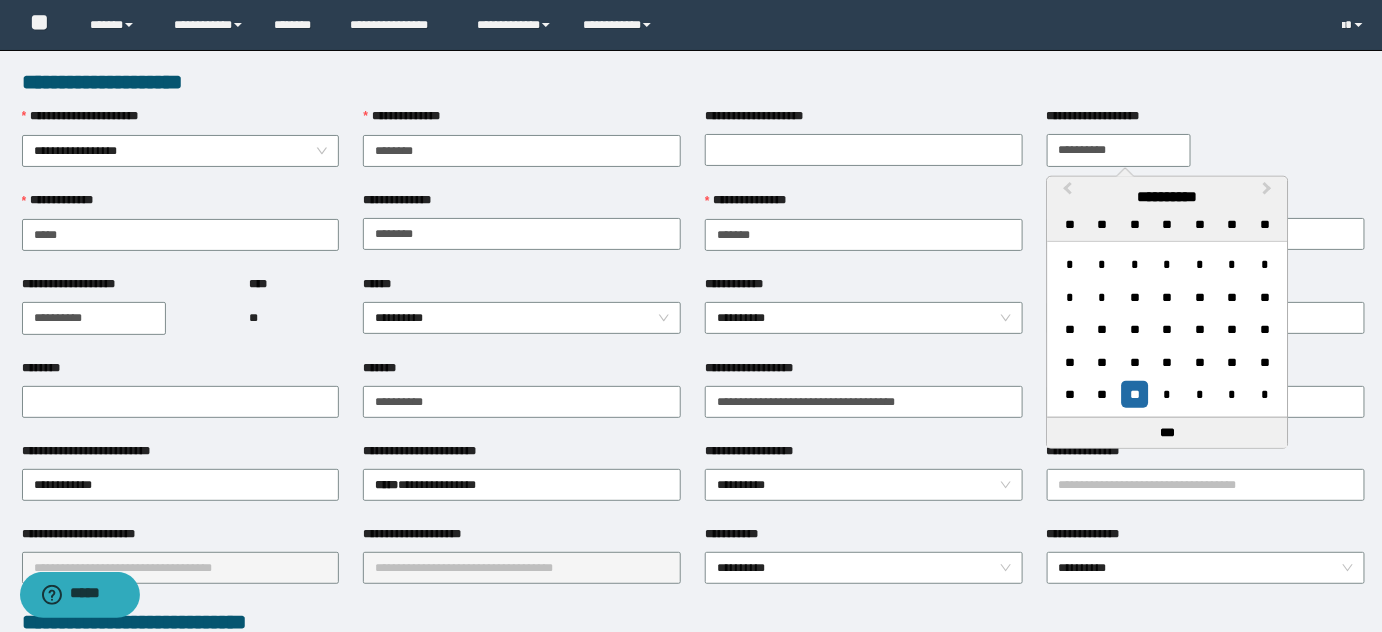 type on "**********" 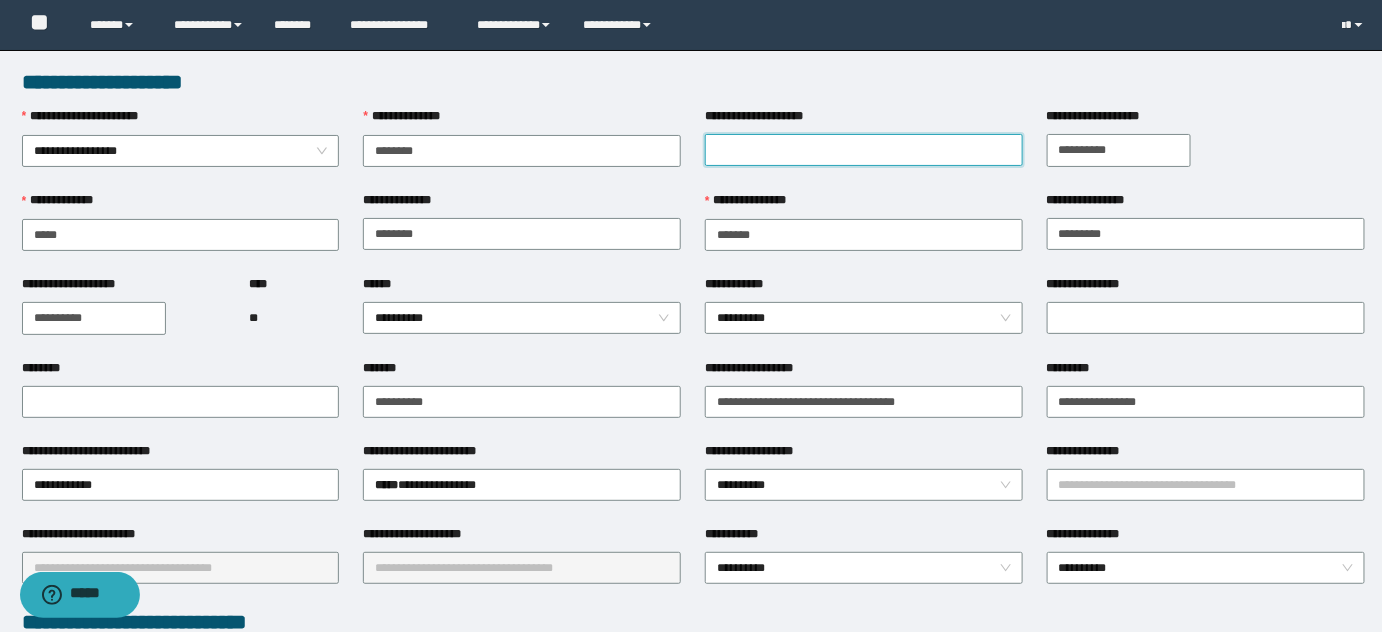 click on "**********" at bounding box center (864, 150) 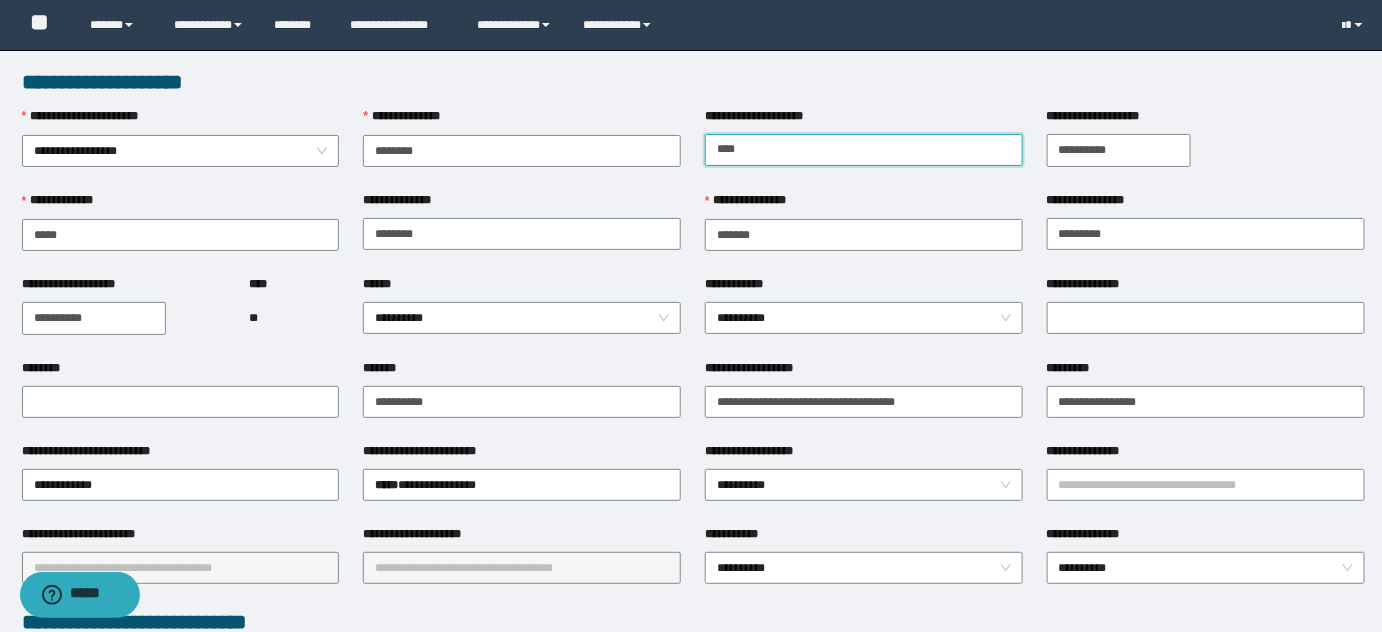 type on "**********" 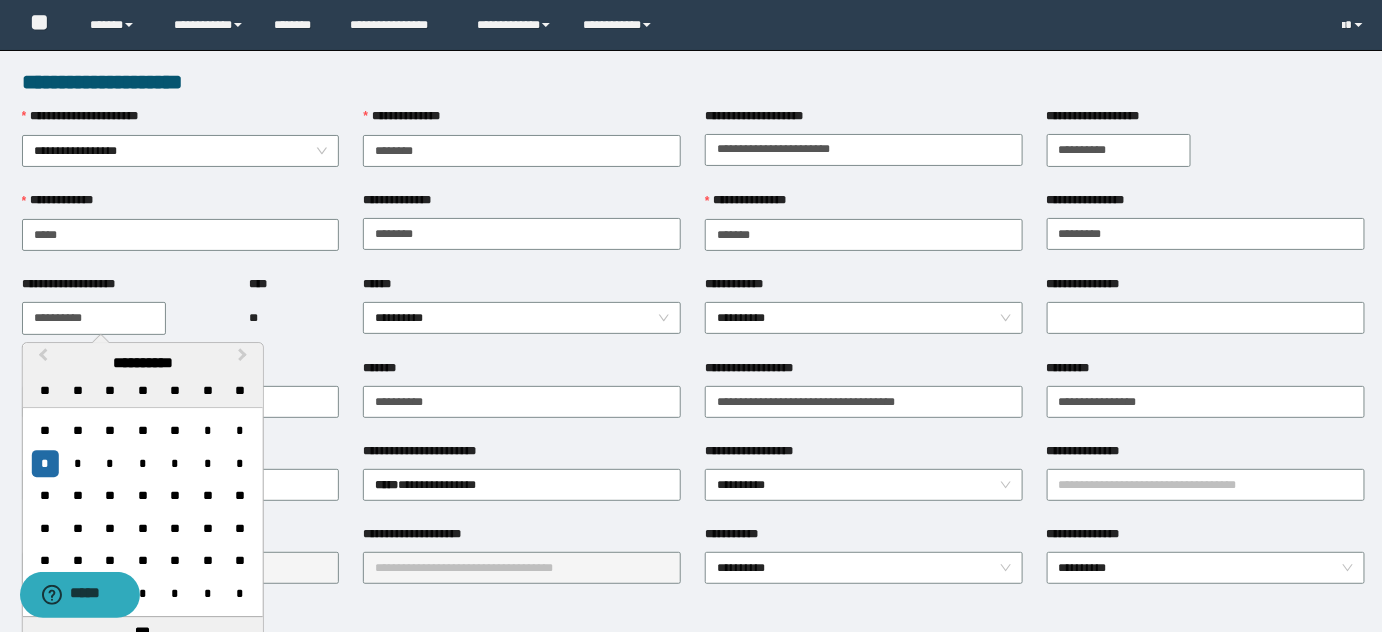 drag, startPoint x: 114, startPoint y: 331, endPoint x: 114, endPoint y: 317, distance: 14 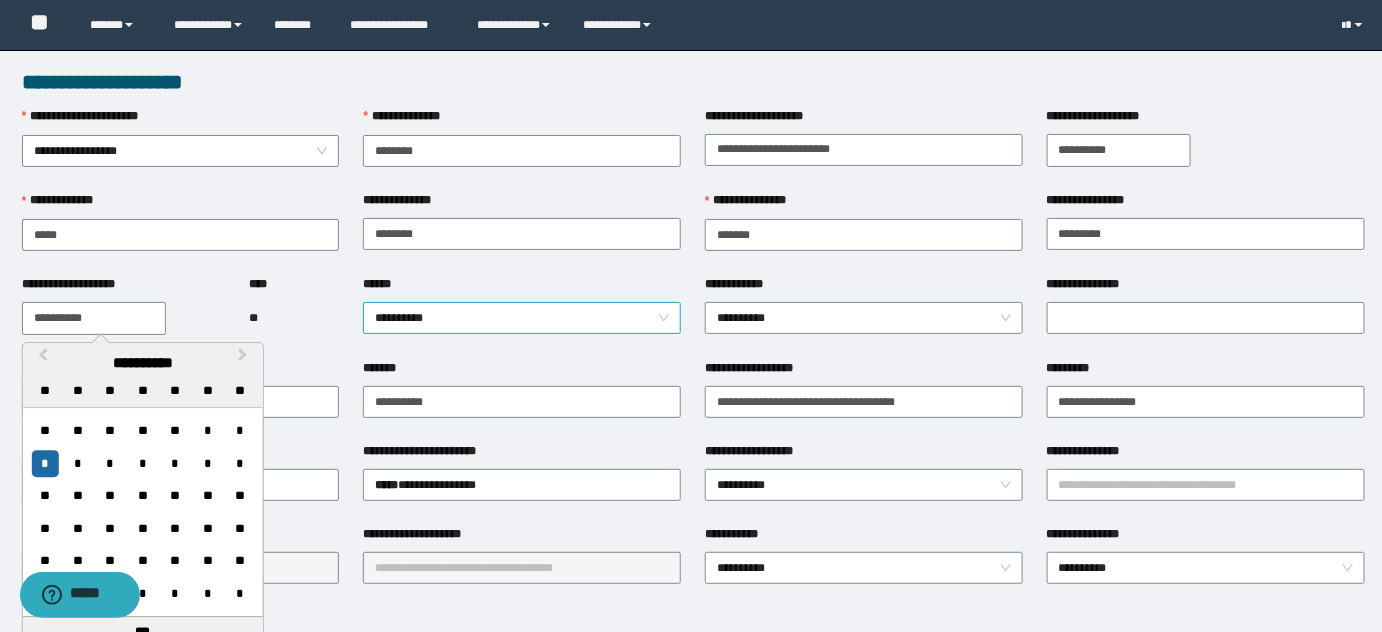 drag, startPoint x: 509, startPoint y: 314, endPoint x: 507, endPoint y: 327, distance: 13.152946 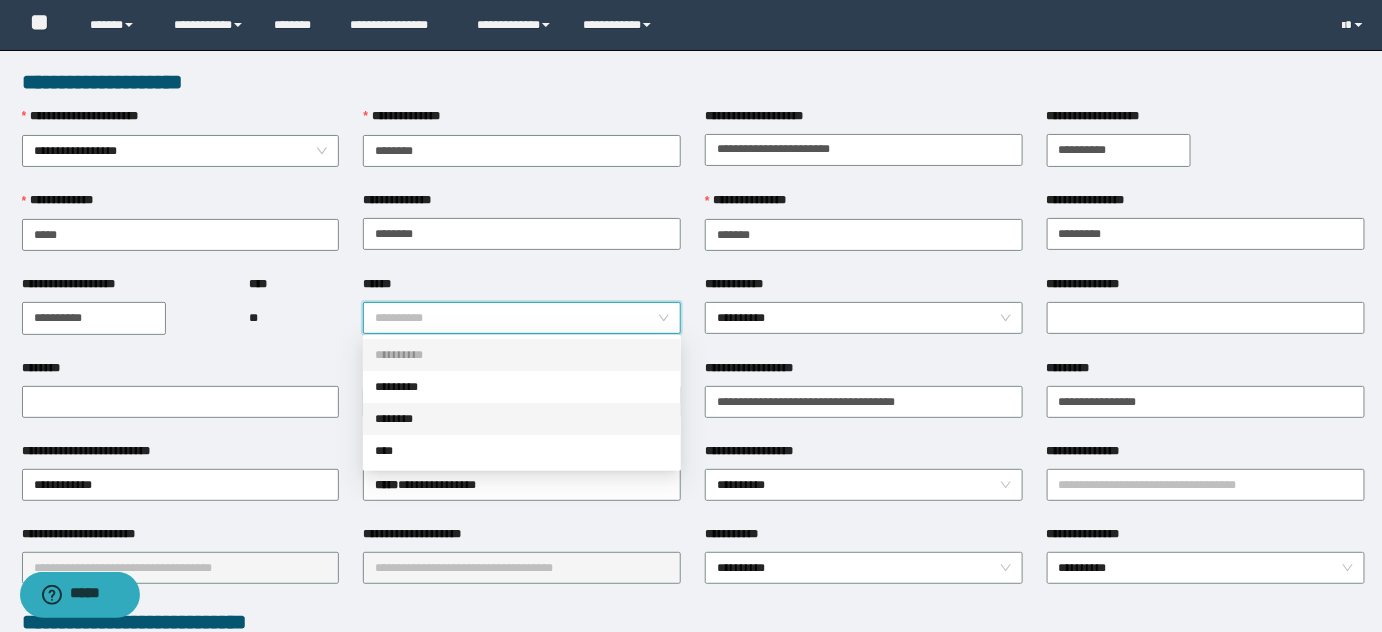 click on "********" at bounding box center (522, 419) 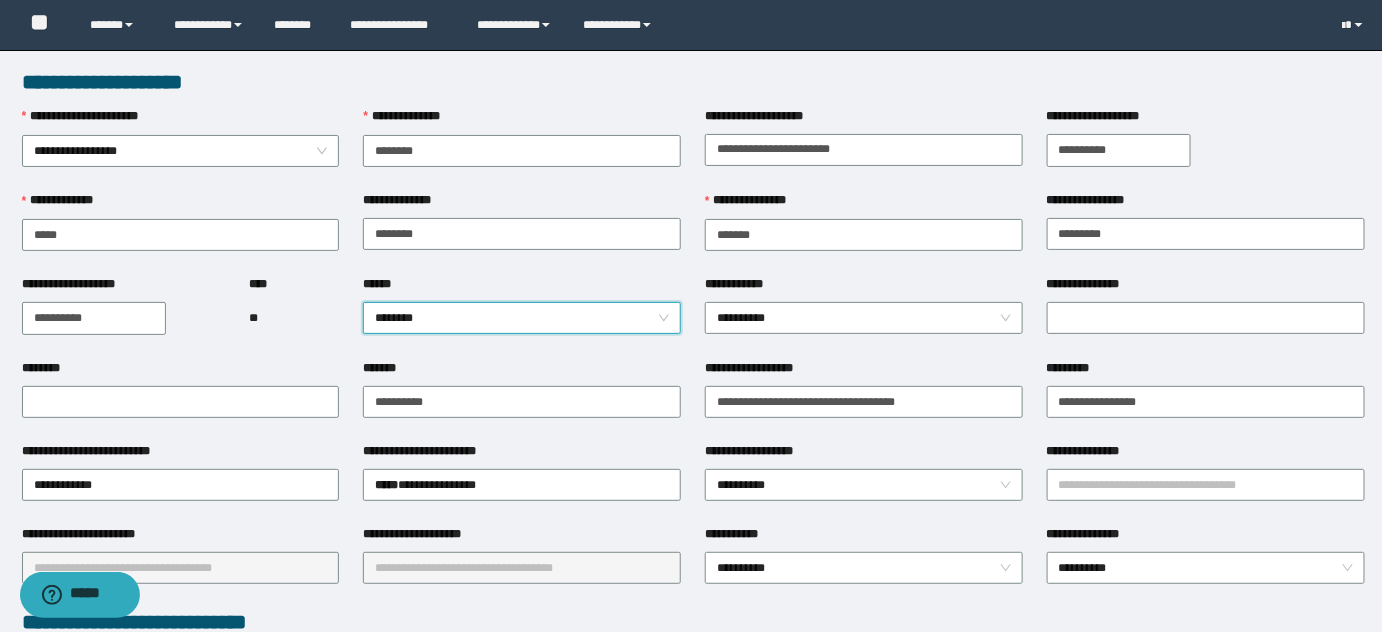 drag, startPoint x: 853, startPoint y: 316, endPoint x: 841, endPoint y: 333, distance: 20.808653 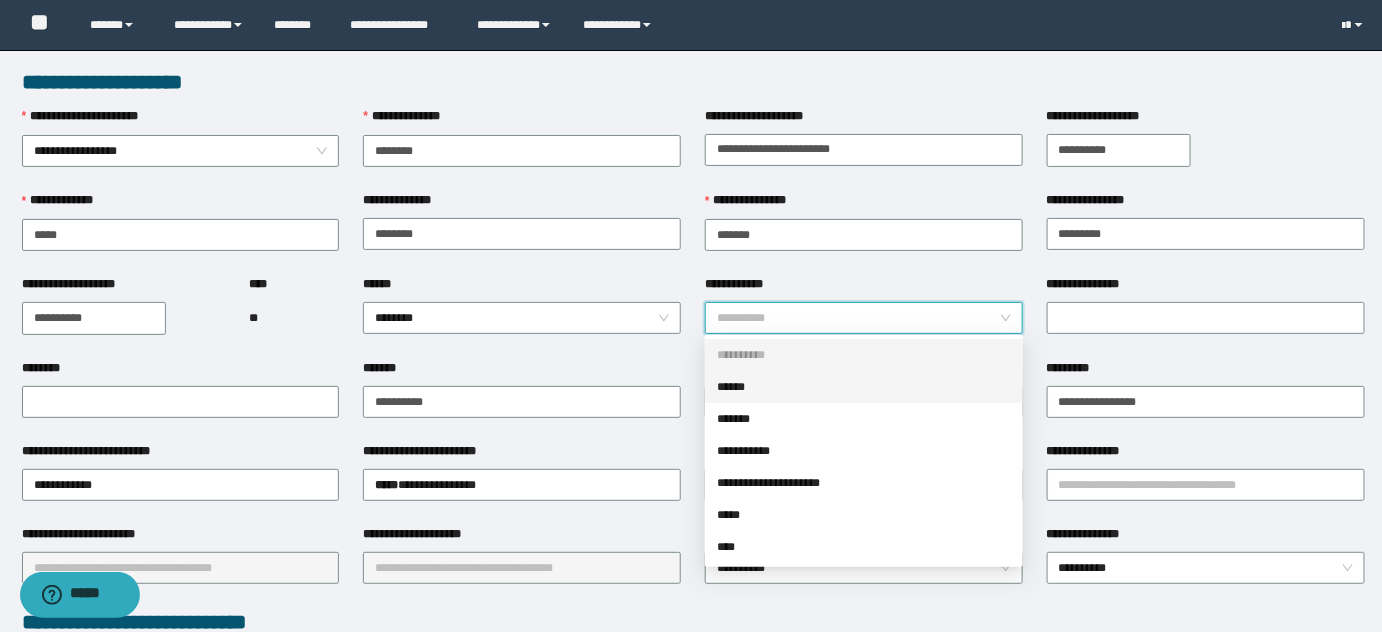 click on "******" at bounding box center (864, 387) 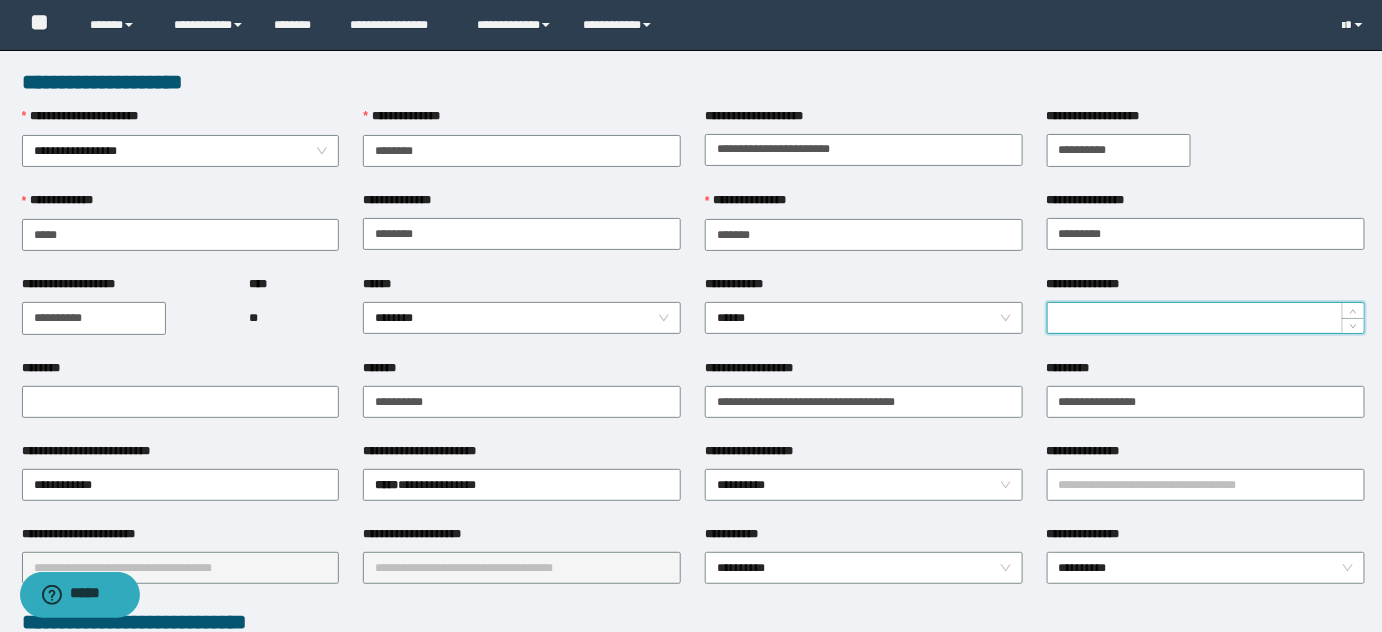 click on "**********" at bounding box center (1206, 318) 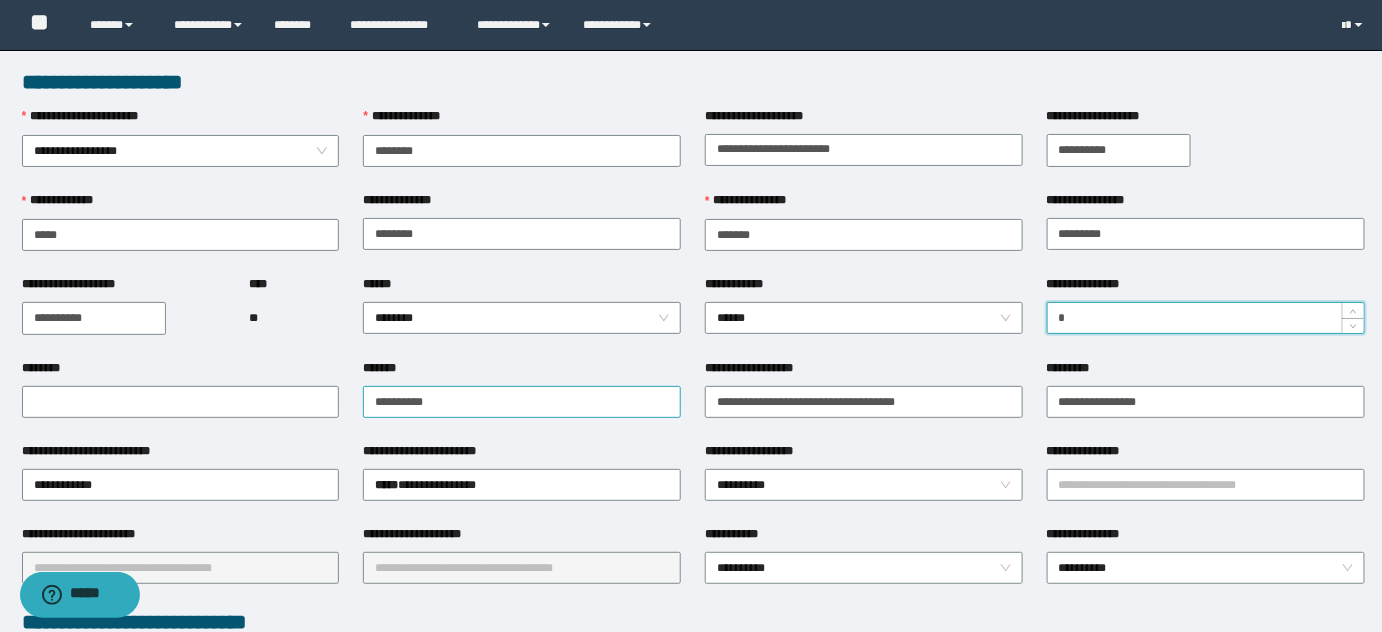 type on "*" 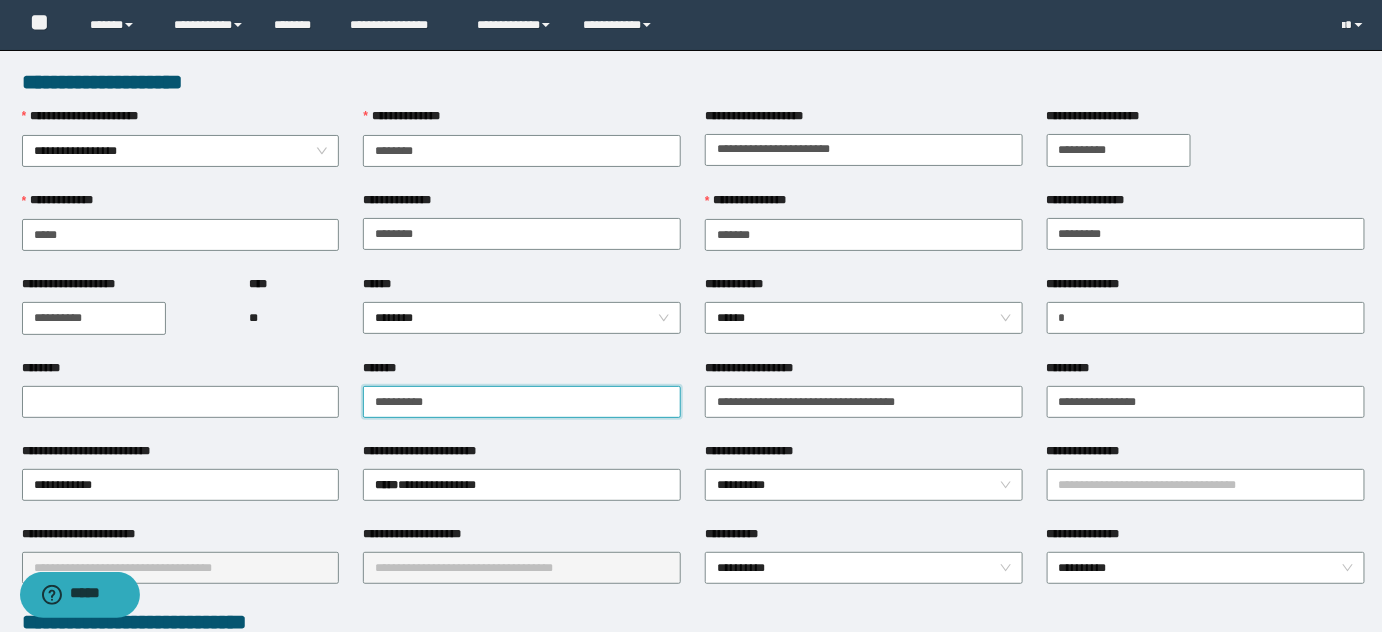 click on "*******" at bounding box center (522, 402) 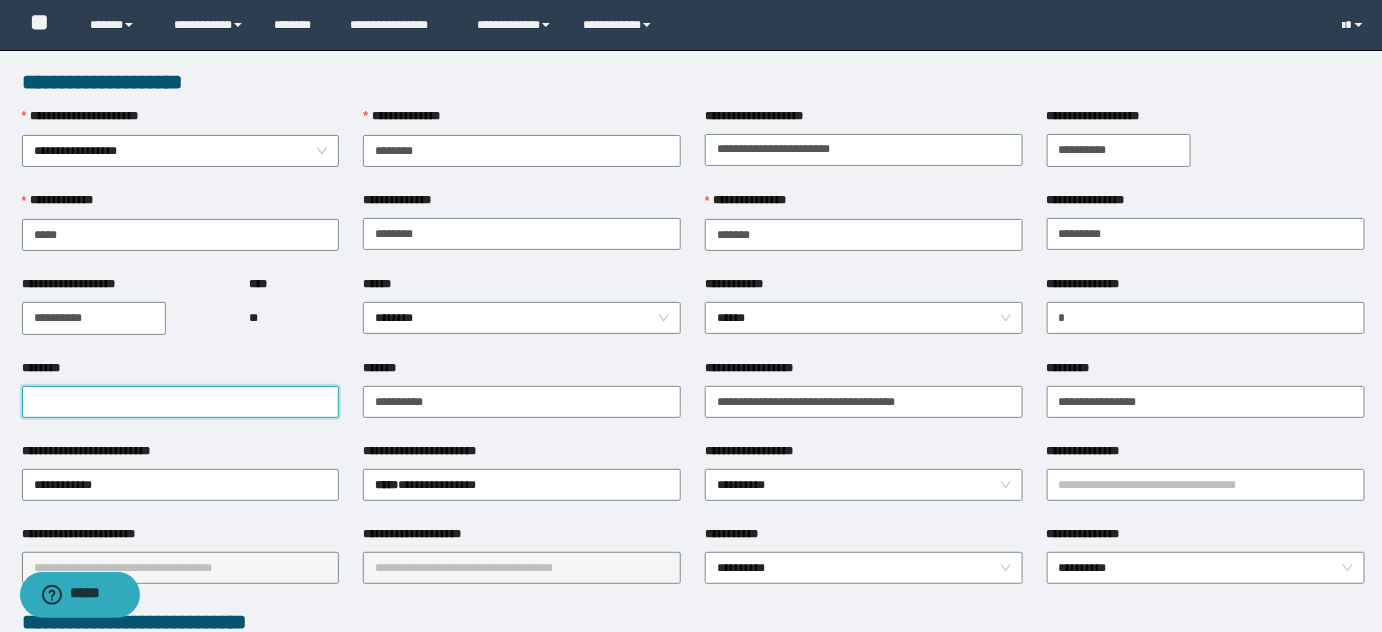 click on "********" at bounding box center (181, 402) 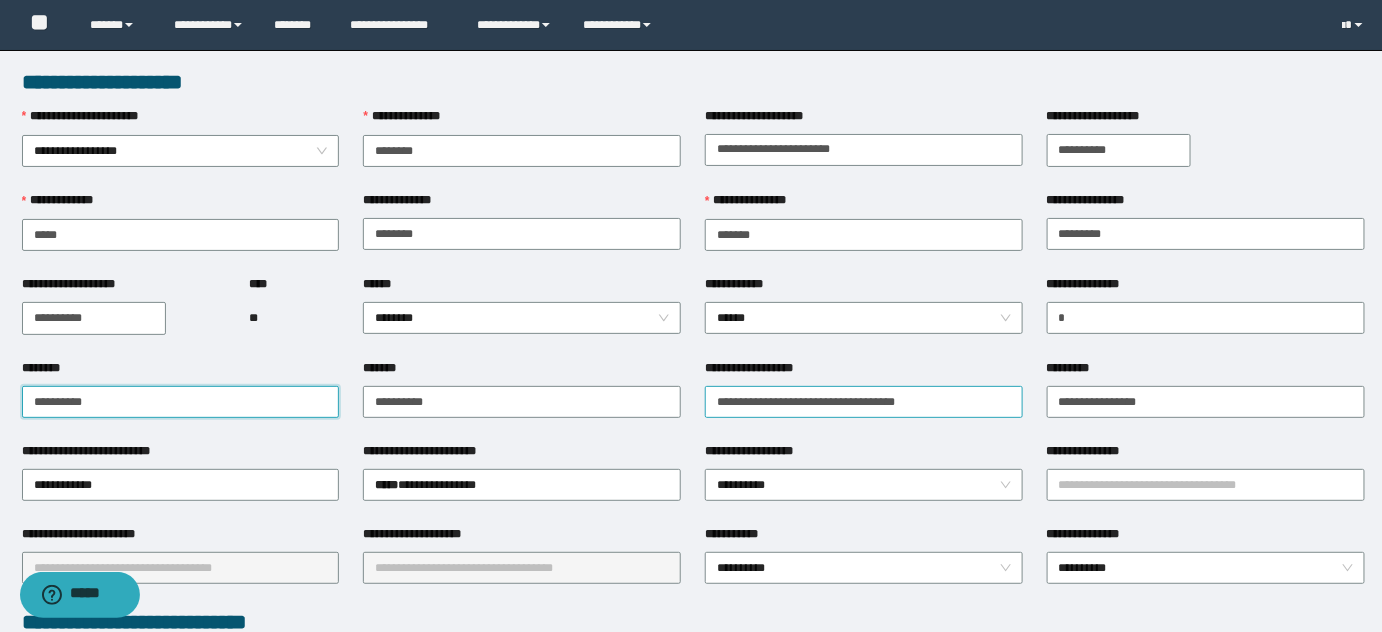 type on "**********" 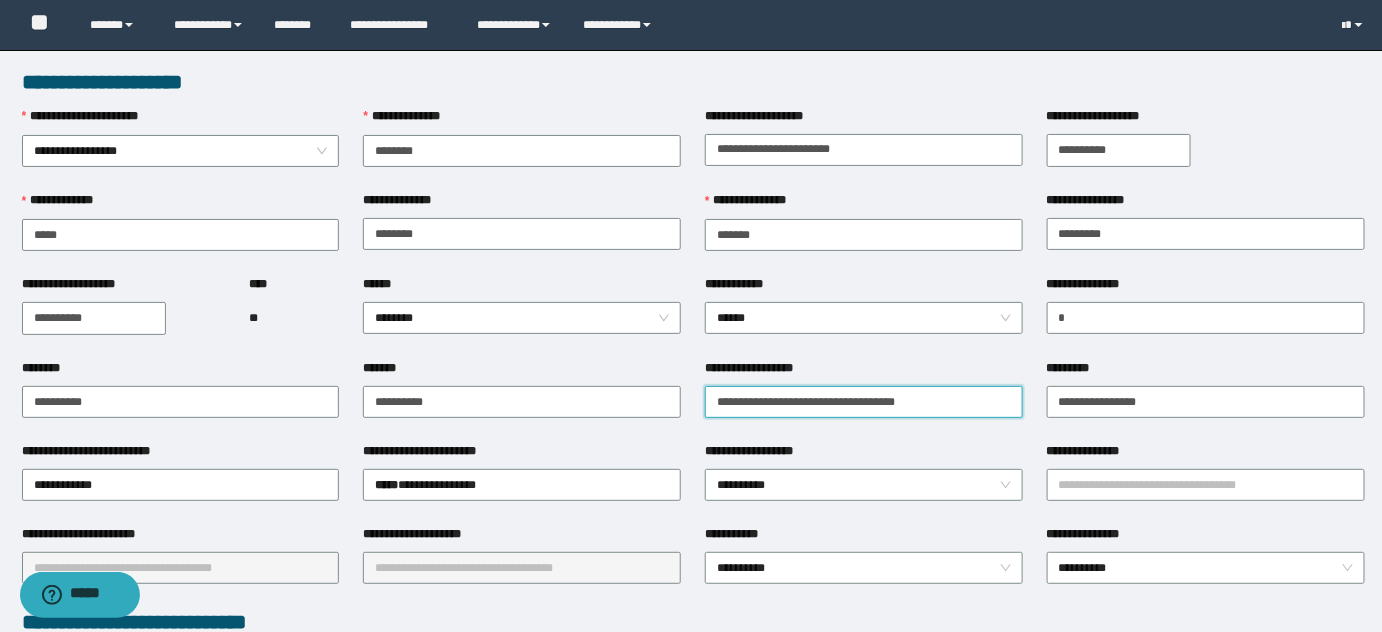 click on "**********" at bounding box center (864, 402) 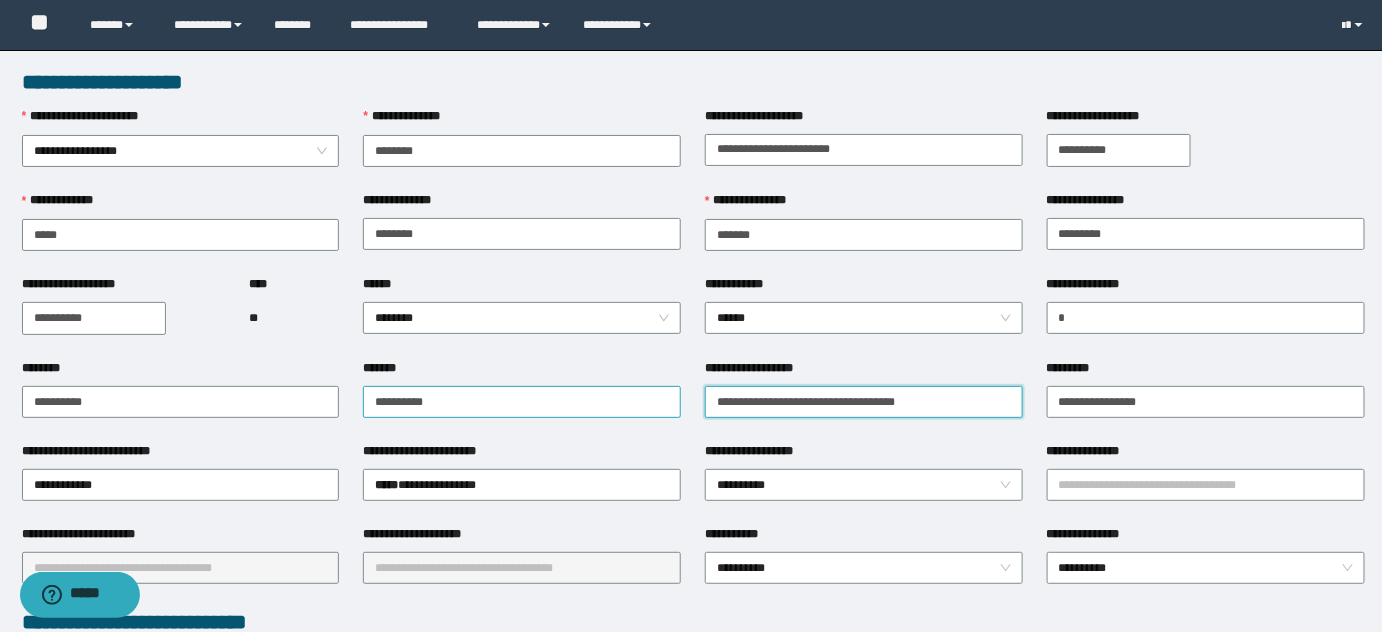 drag, startPoint x: 948, startPoint y: 402, endPoint x: 666, endPoint y: 401, distance: 282.00177 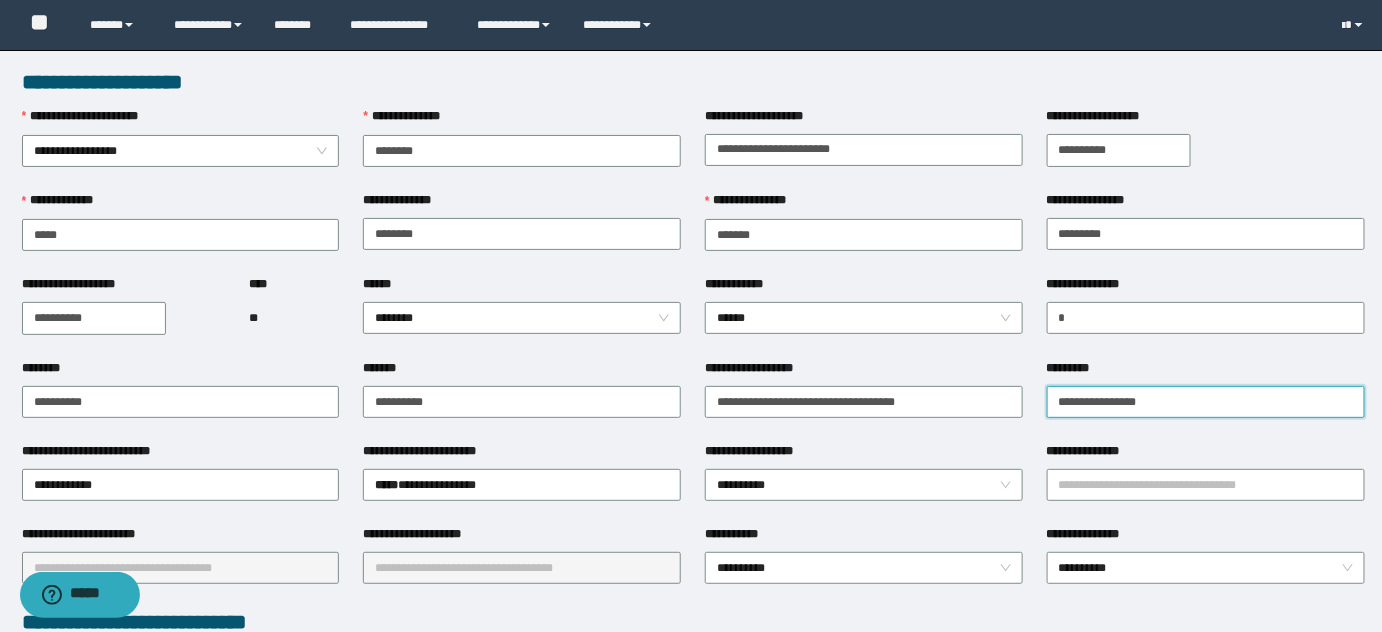 click on "*********" at bounding box center (1206, 402) 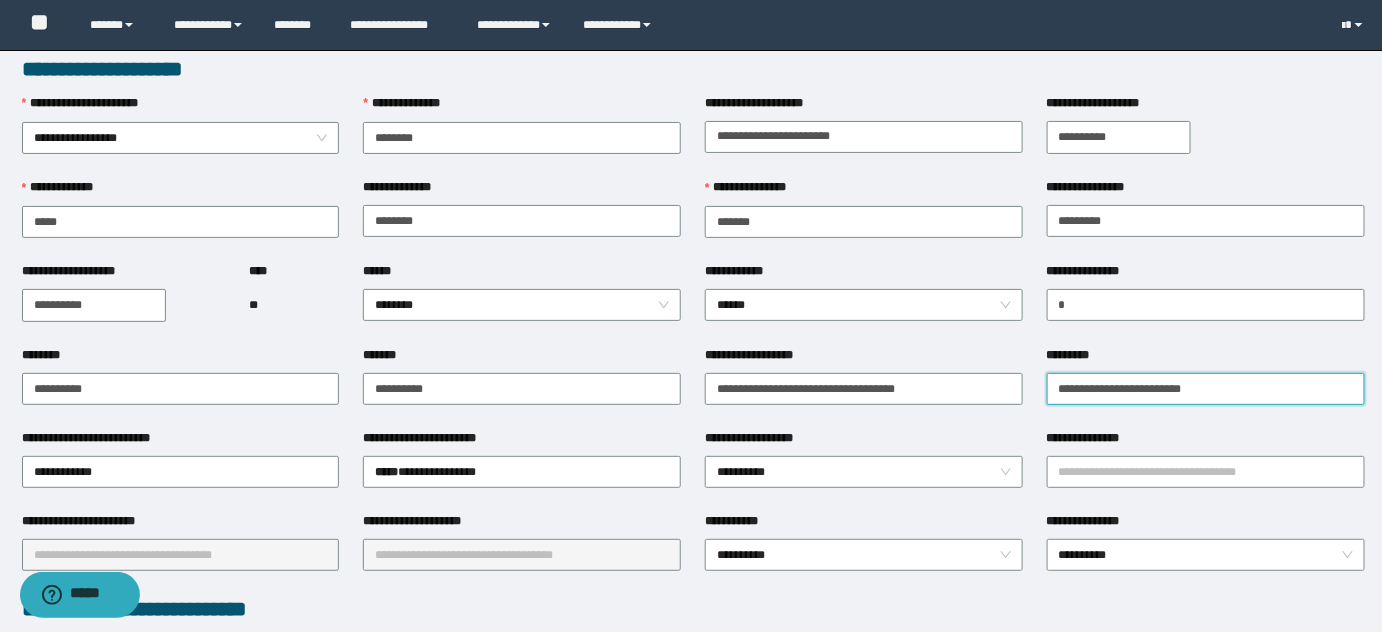 scroll, scrollTop: 272, scrollLeft: 0, axis: vertical 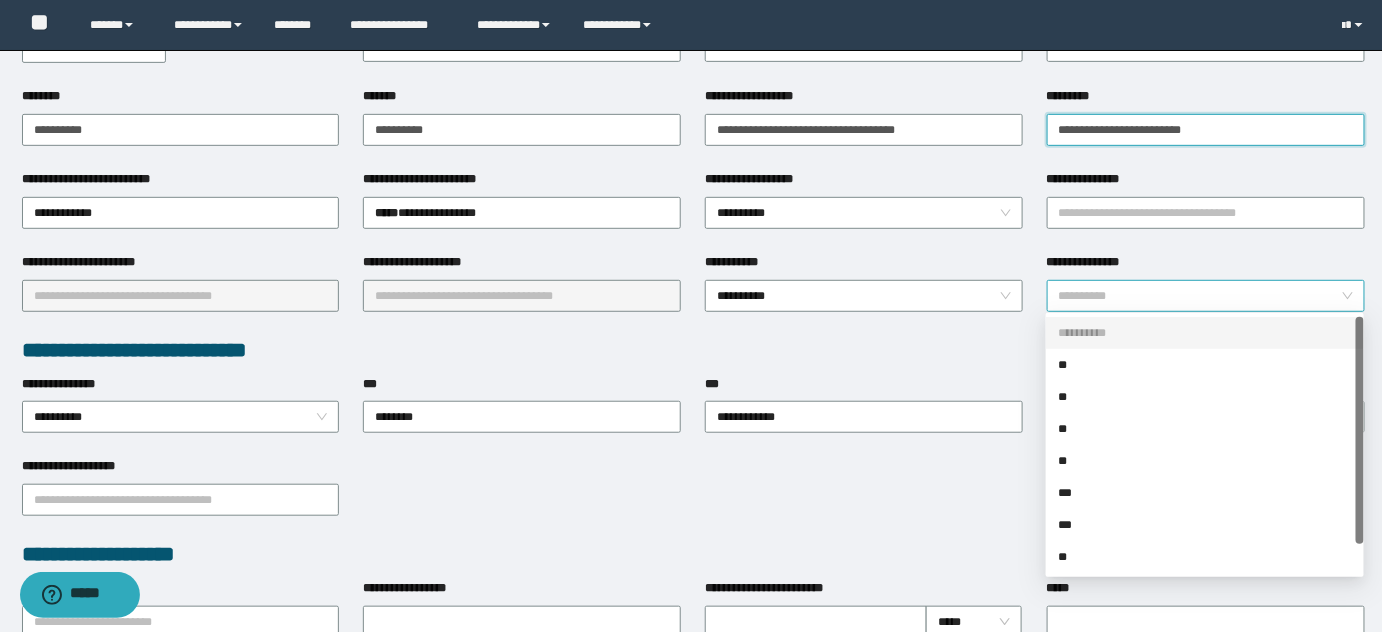 click on "**********" at bounding box center [1206, 296] 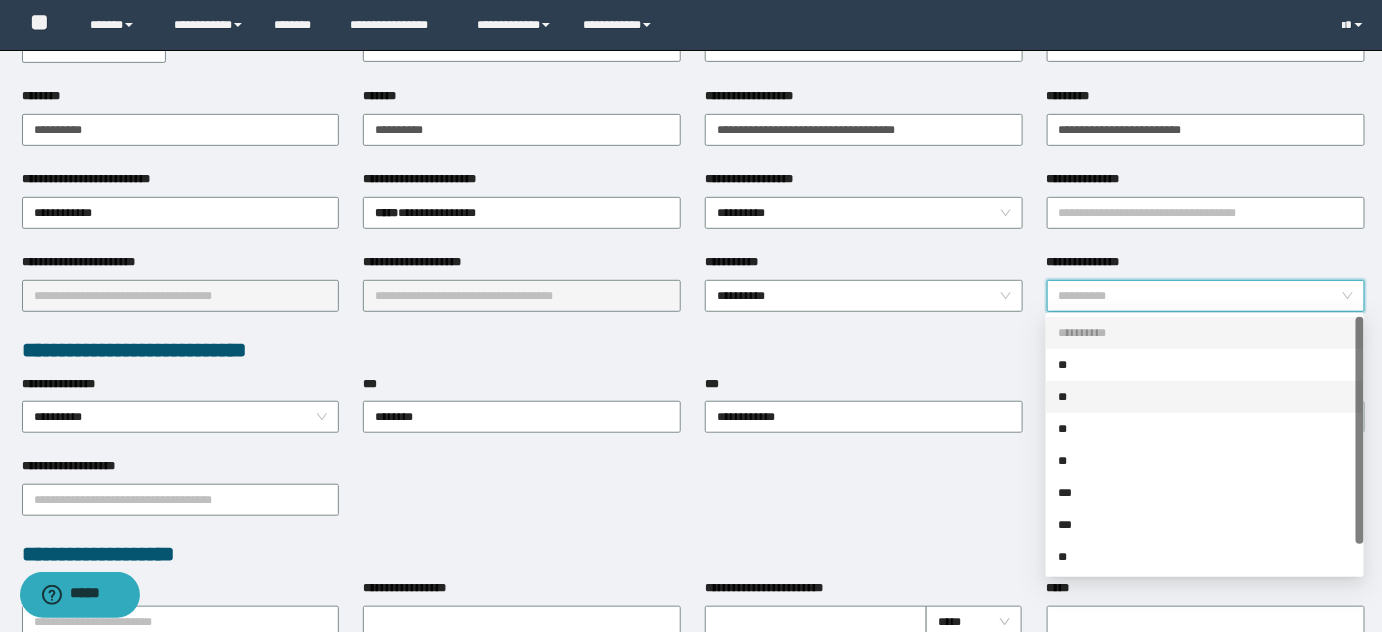 click on "**" at bounding box center [1205, 397] 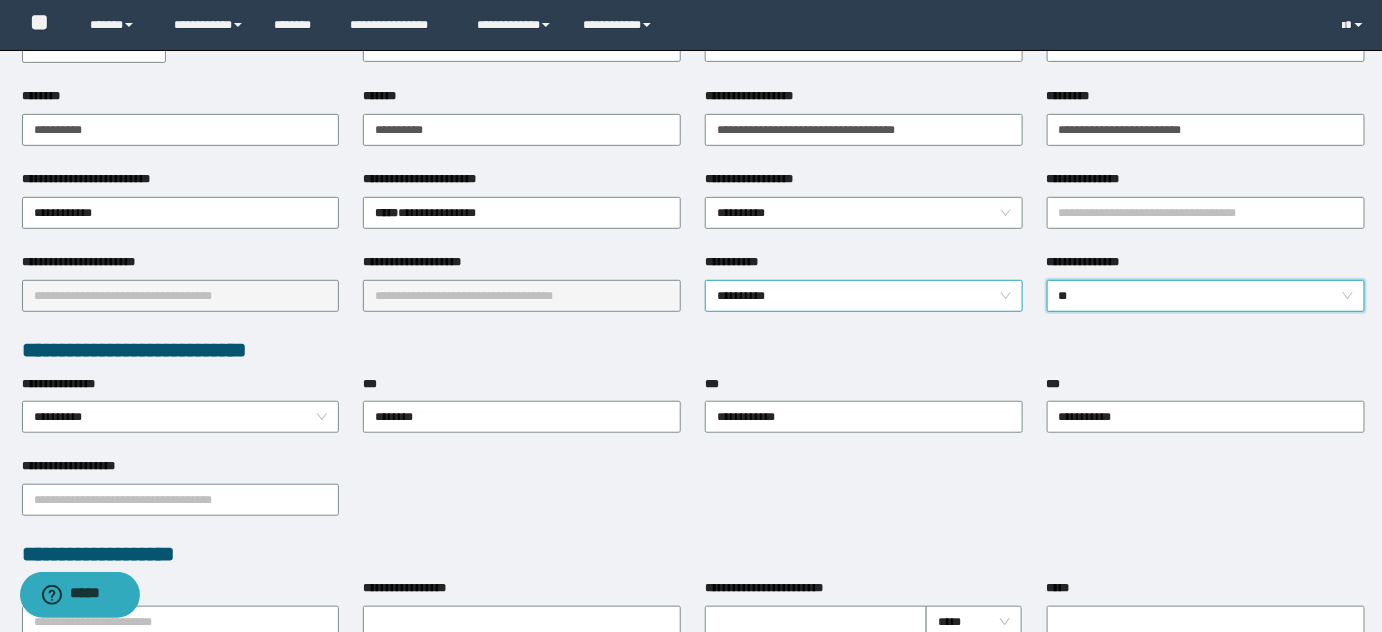 click on "**********" at bounding box center (864, 296) 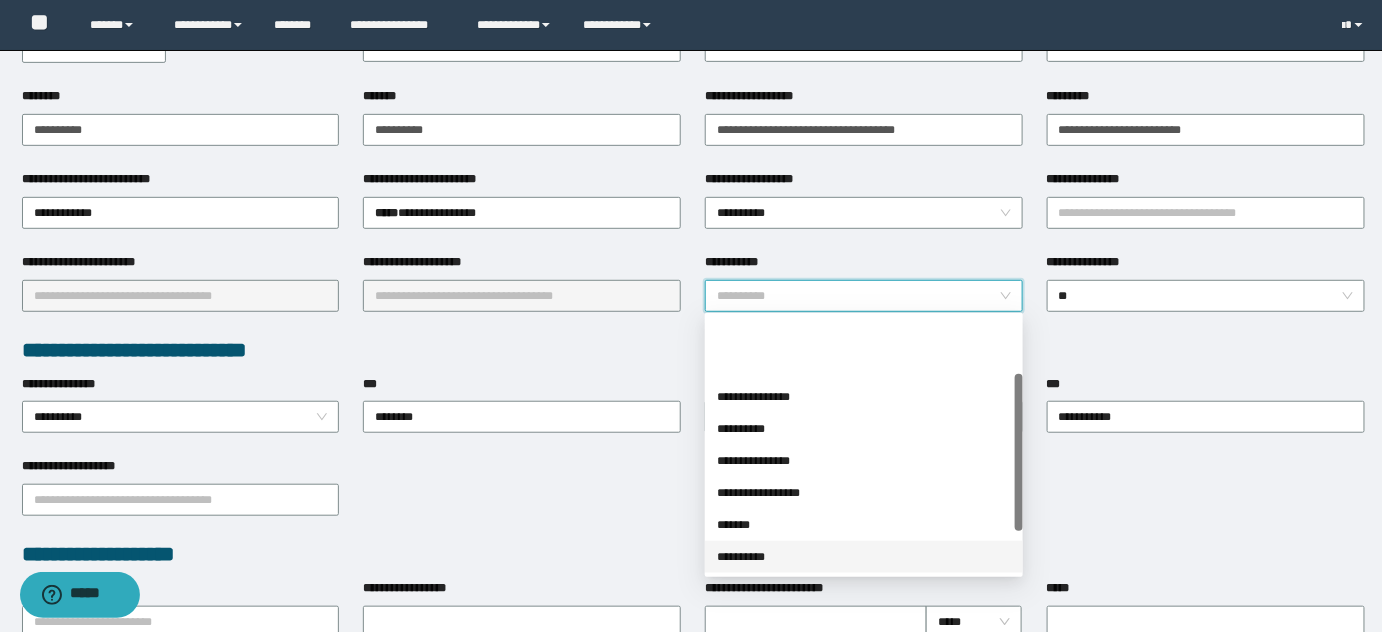 scroll, scrollTop: 90, scrollLeft: 0, axis: vertical 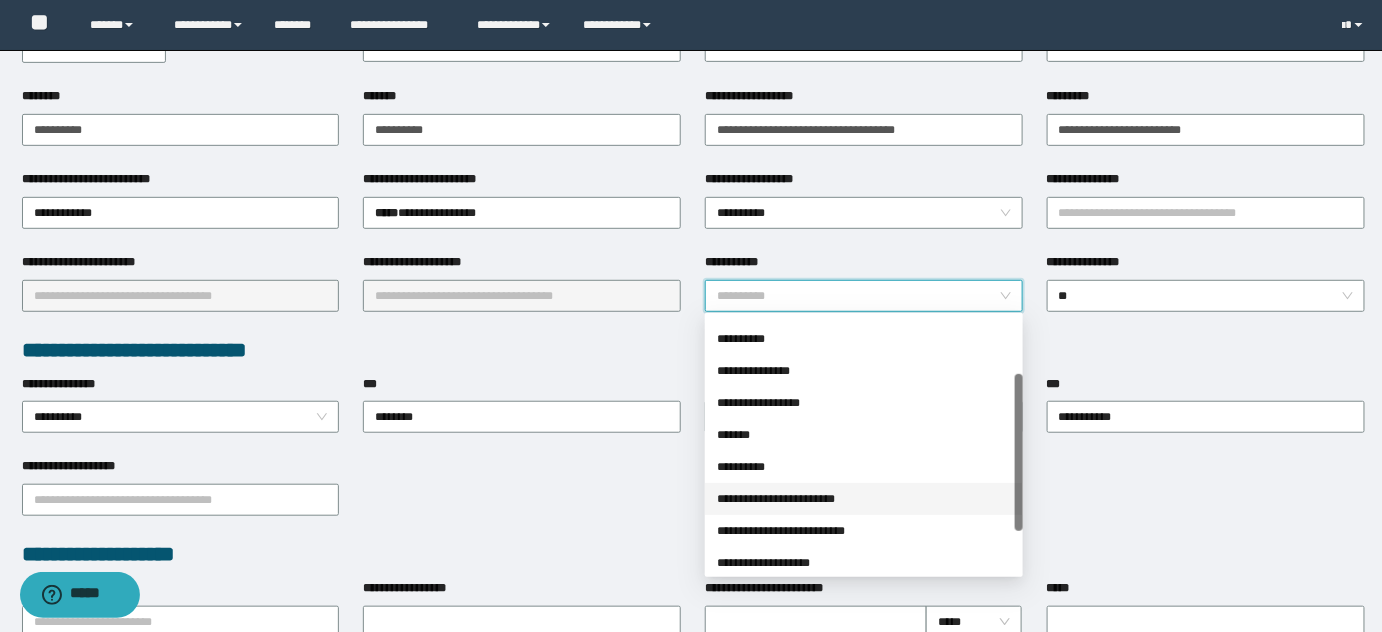 click on "**********" at bounding box center (864, 499) 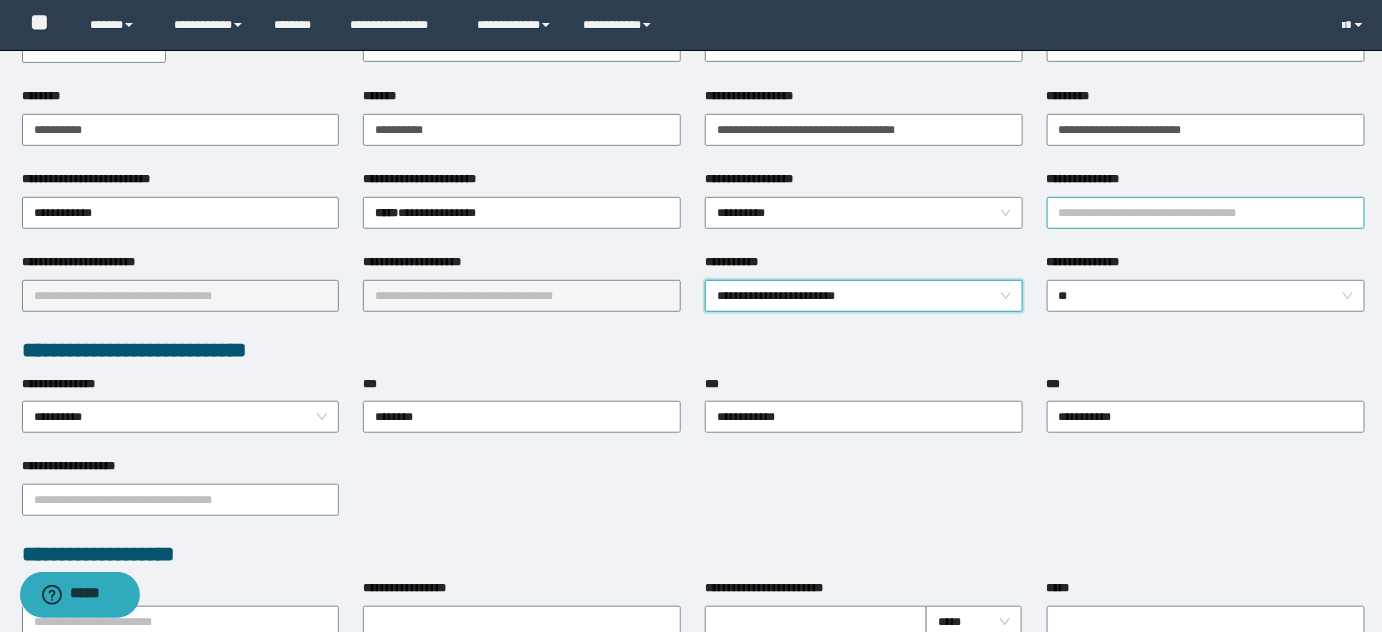 click on "**********" at bounding box center (1206, 213) 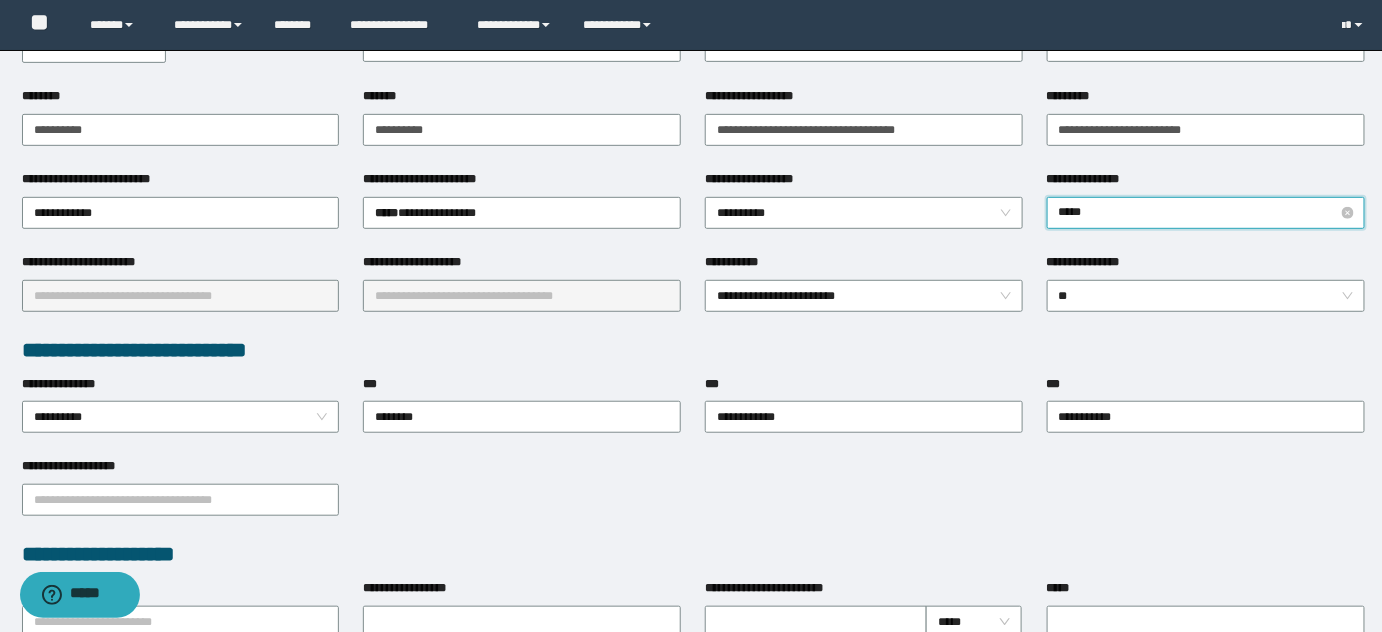 type on "******" 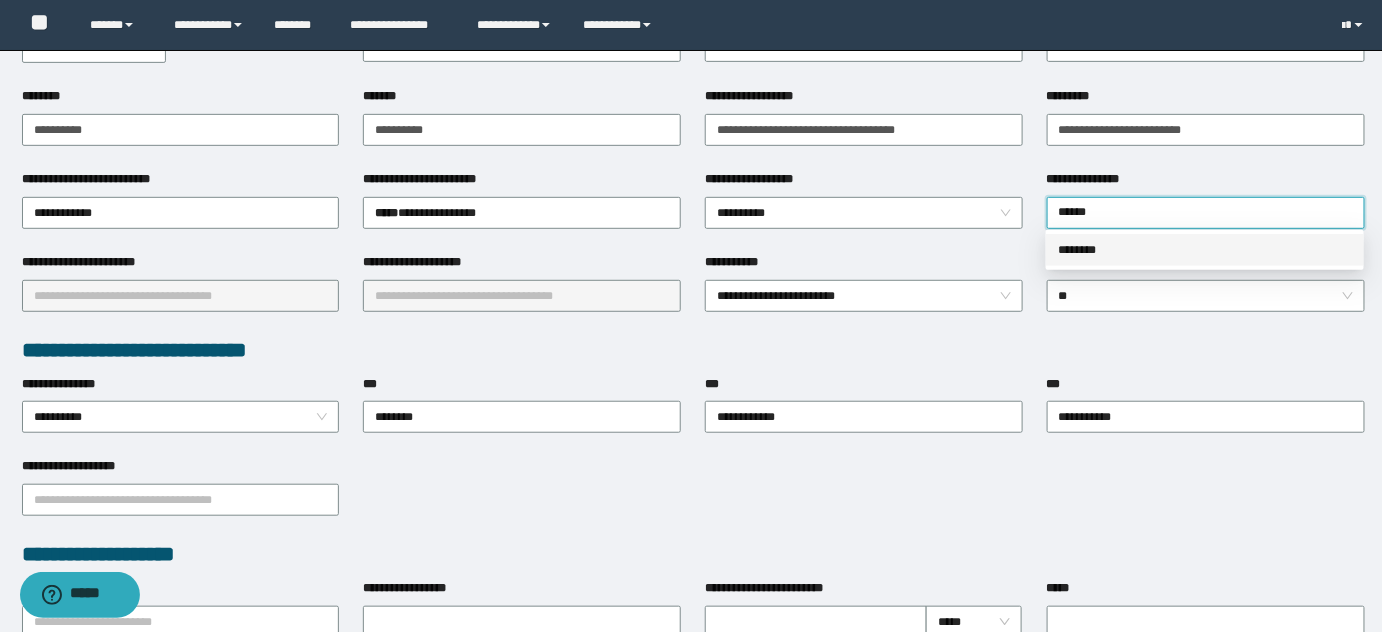 click on "********" at bounding box center [1205, 250] 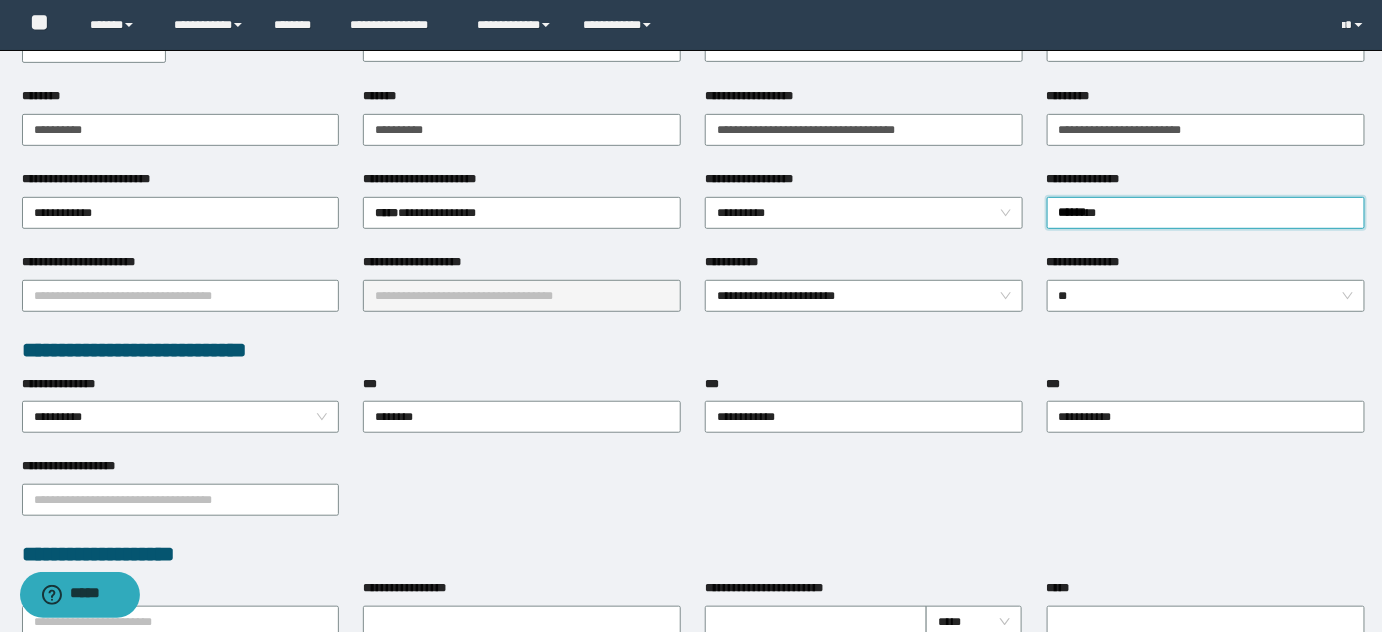 click on "**********" at bounding box center [181, 294] 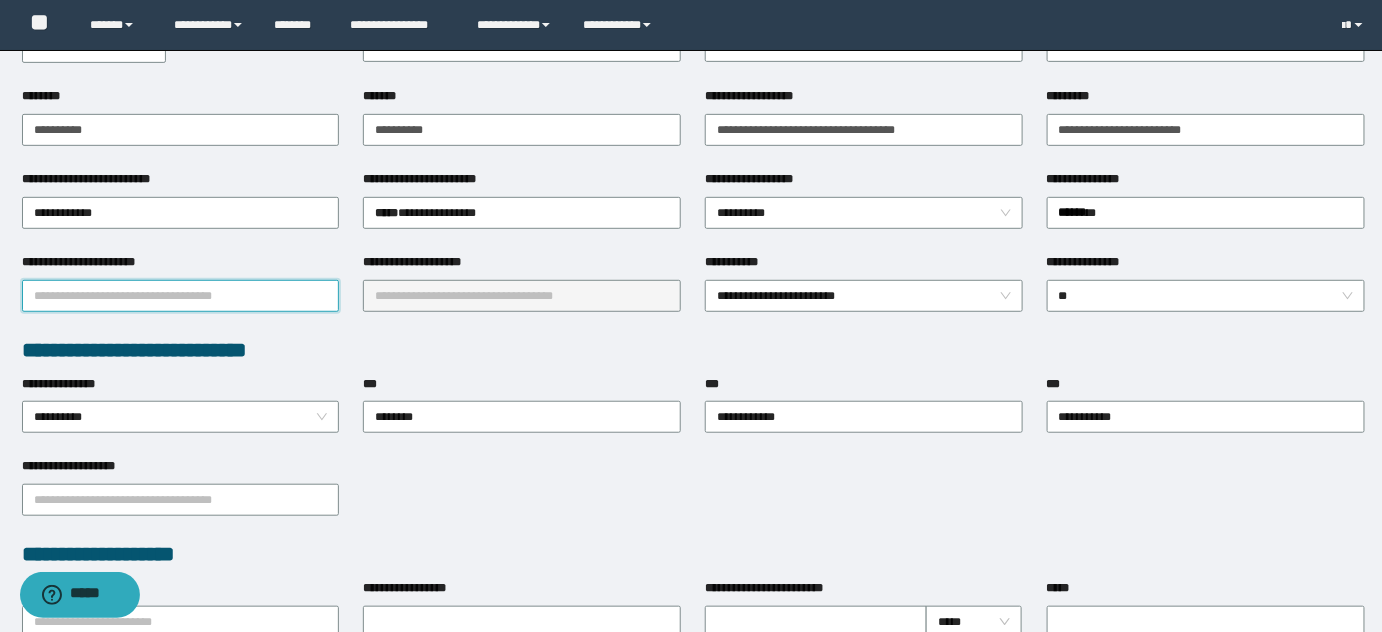 click on "**********" at bounding box center (181, 296) 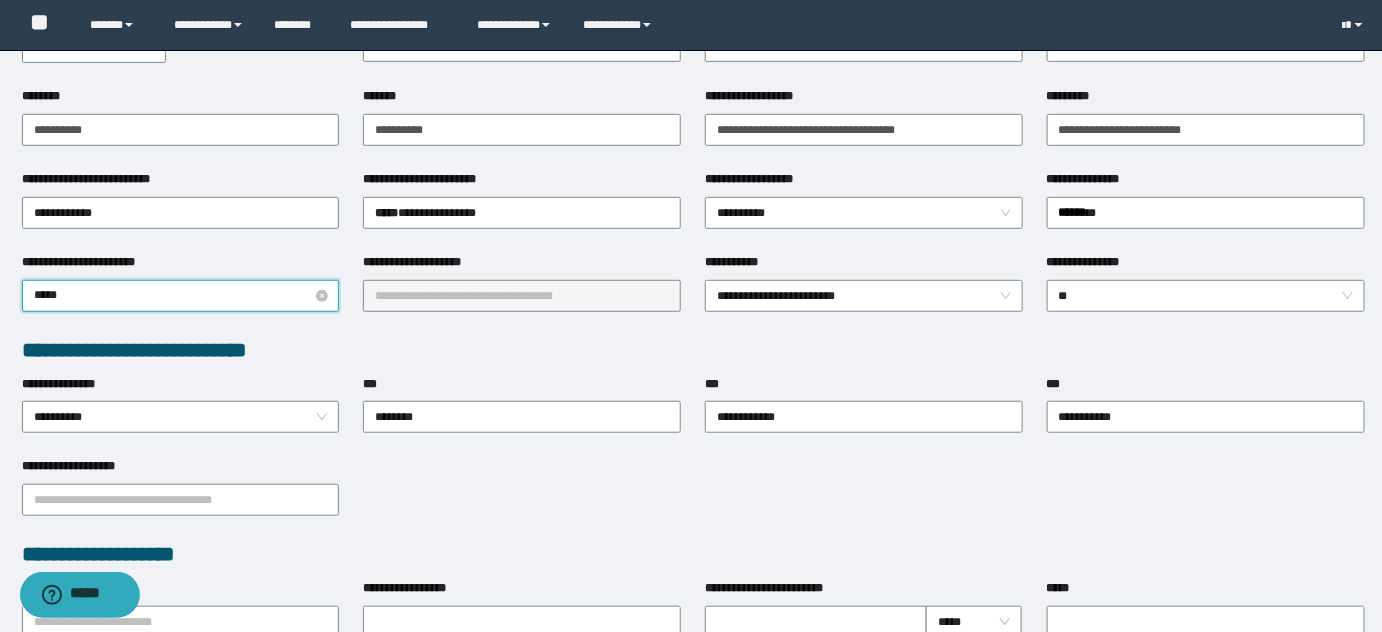 type on "******" 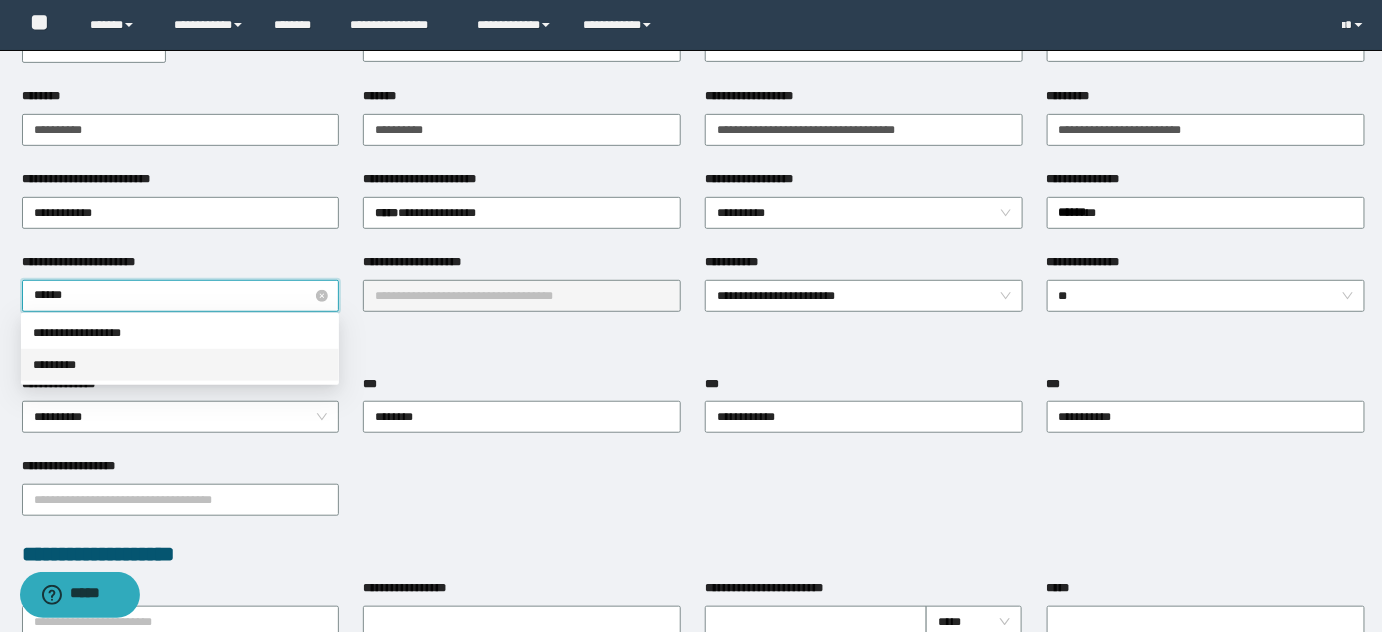 type 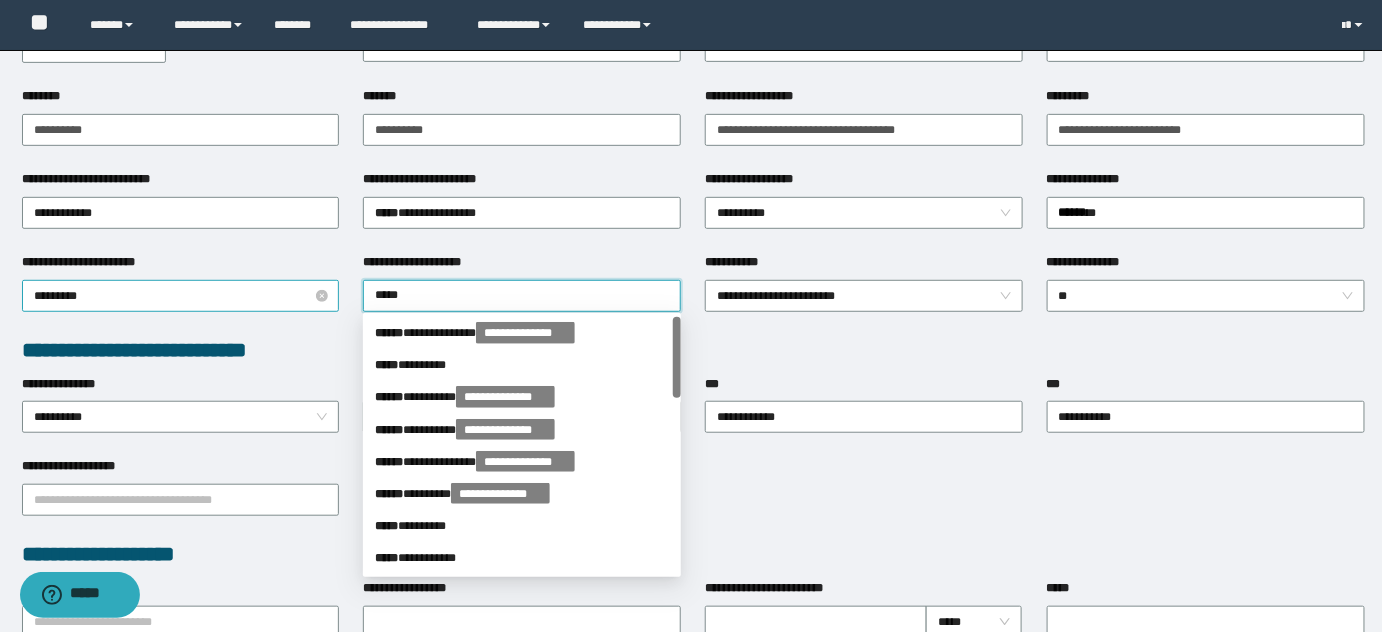 type on "******" 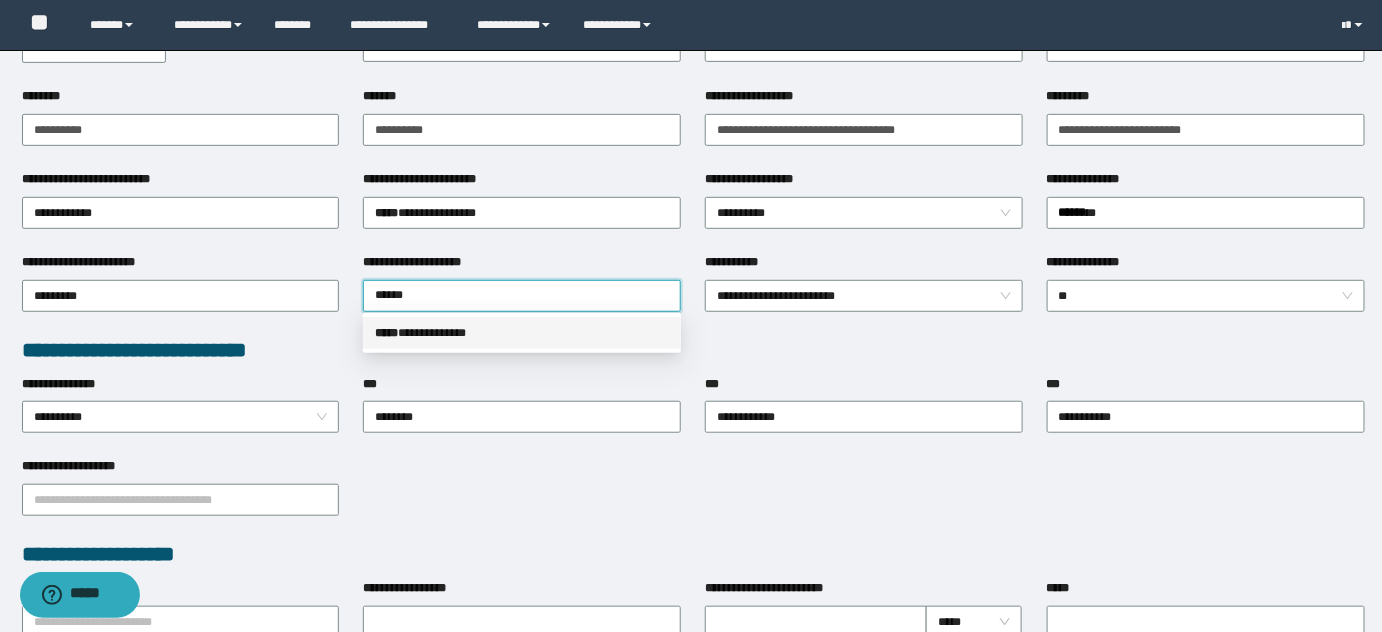 click on "**********" at bounding box center (522, 333) 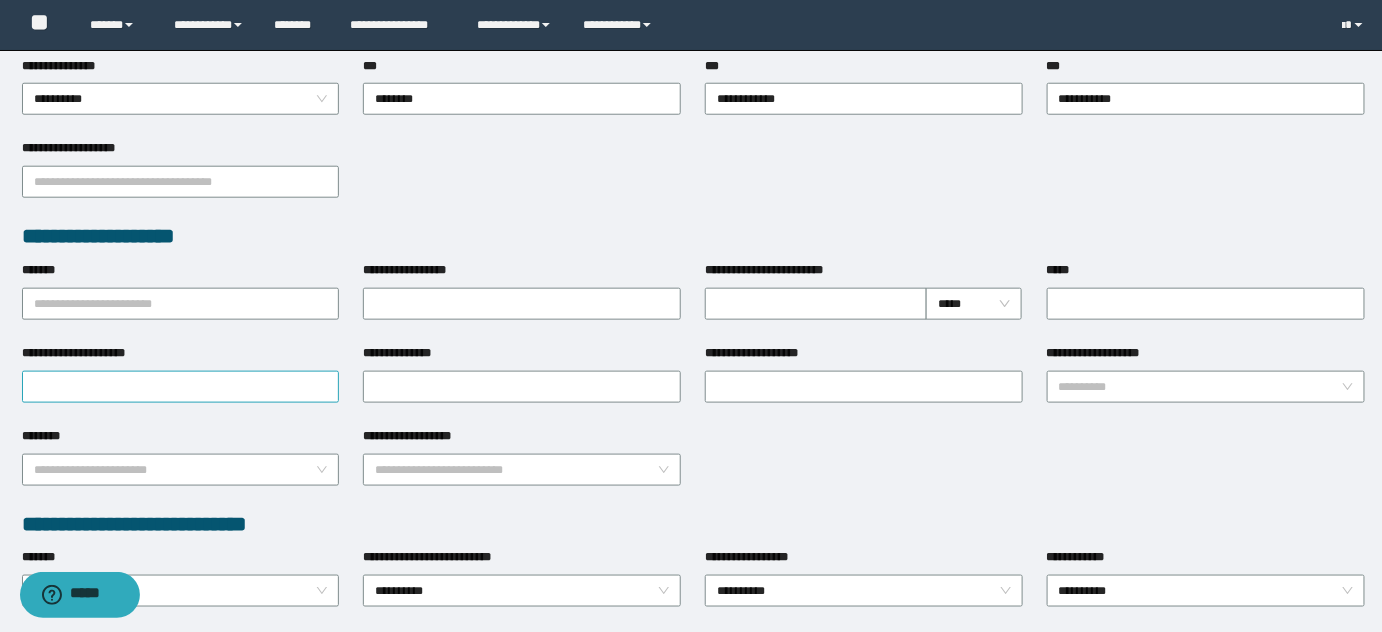 scroll, scrollTop: 636, scrollLeft: 0, axis: vertical 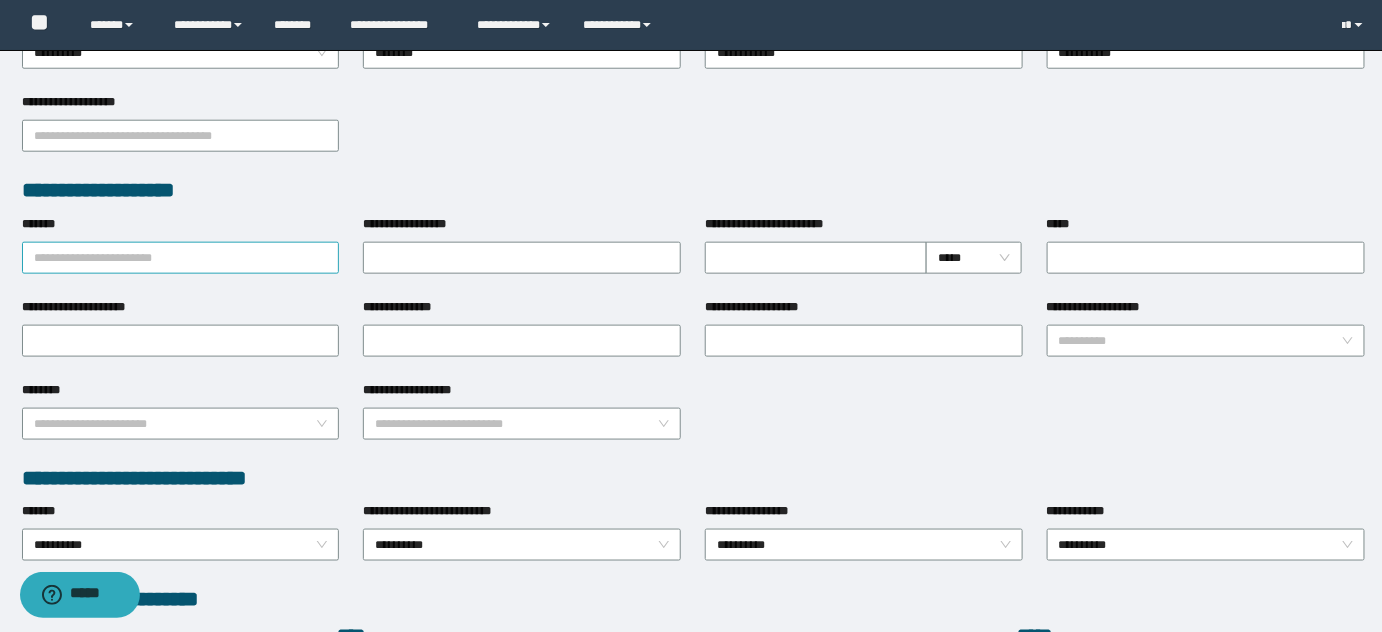 click on "*******" at bounding box center (181, 258) 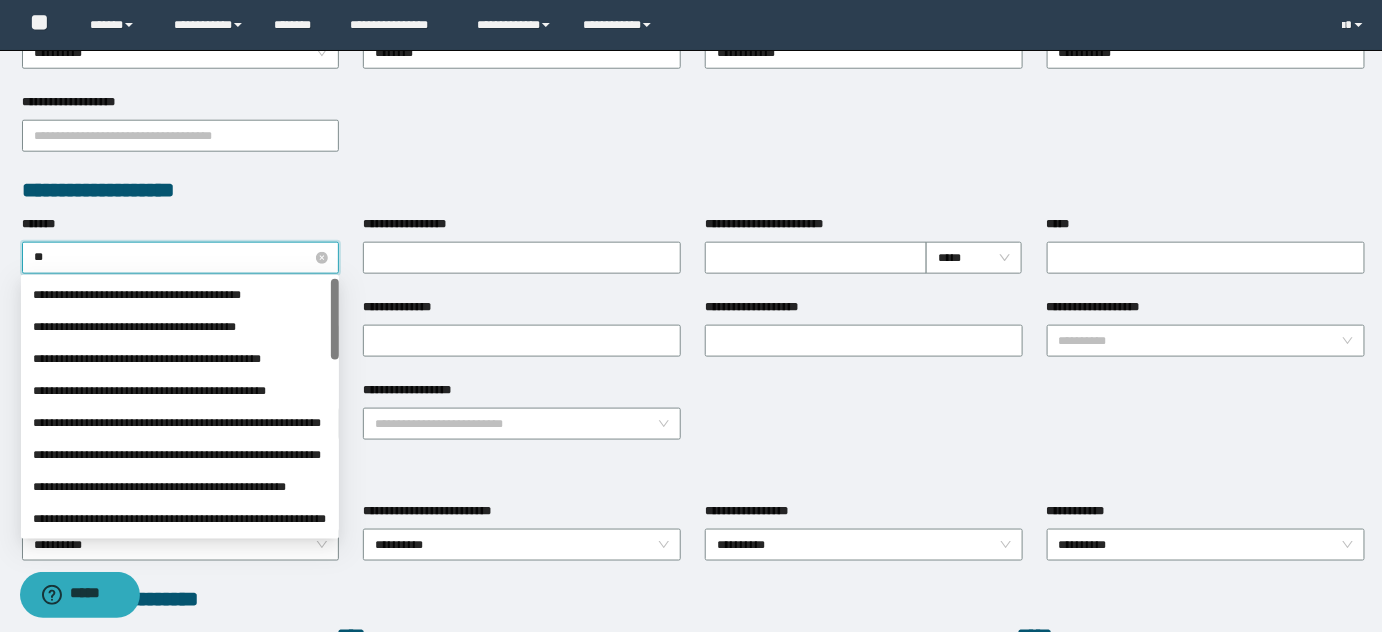 type on "*" 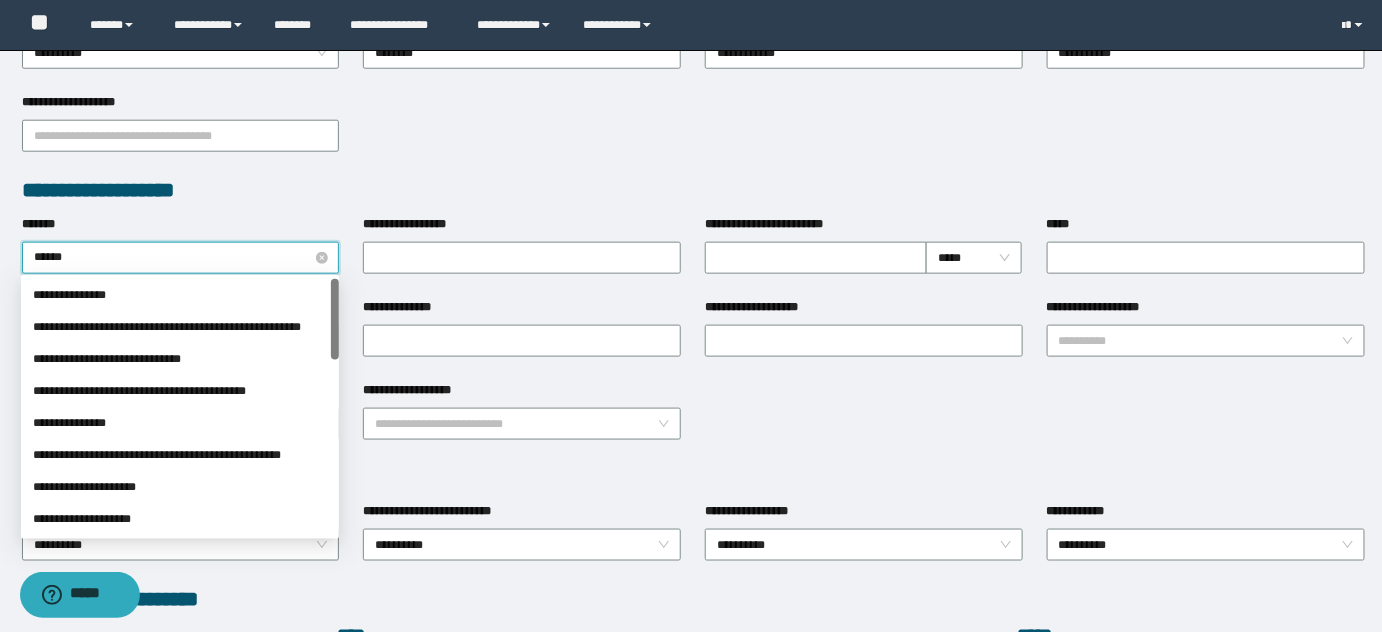 type on "*******" 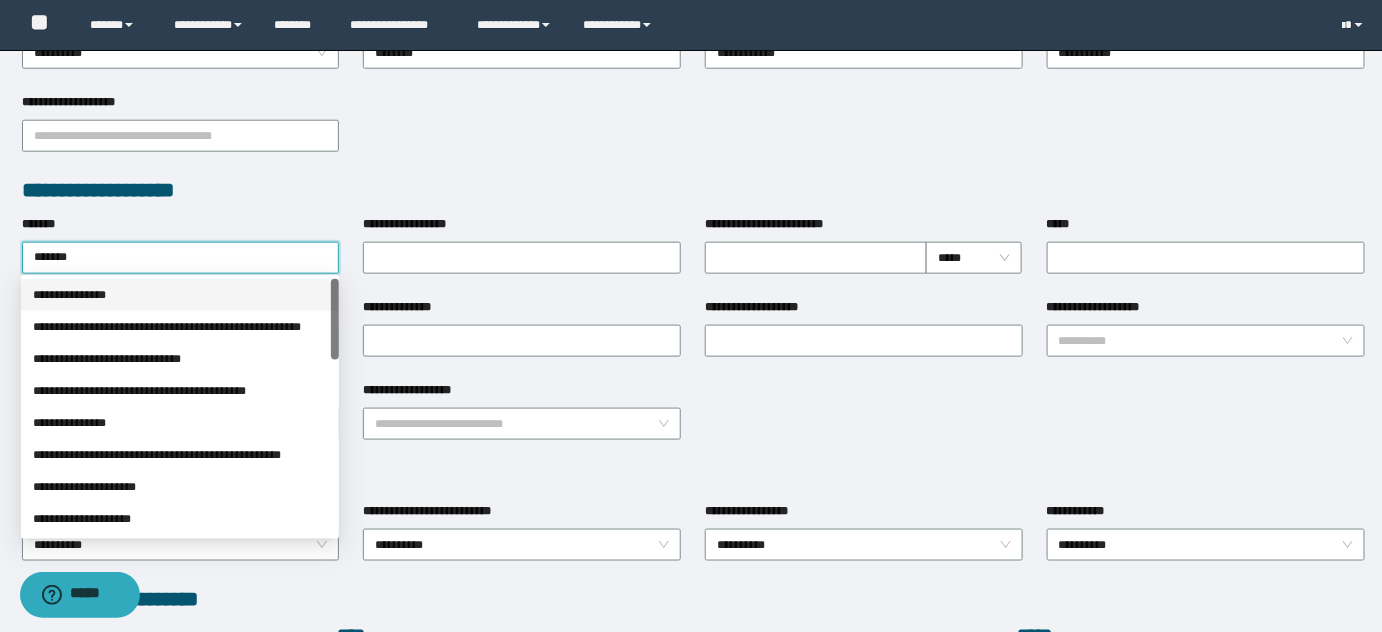 click on "**********" at bounding box center (180, 295) 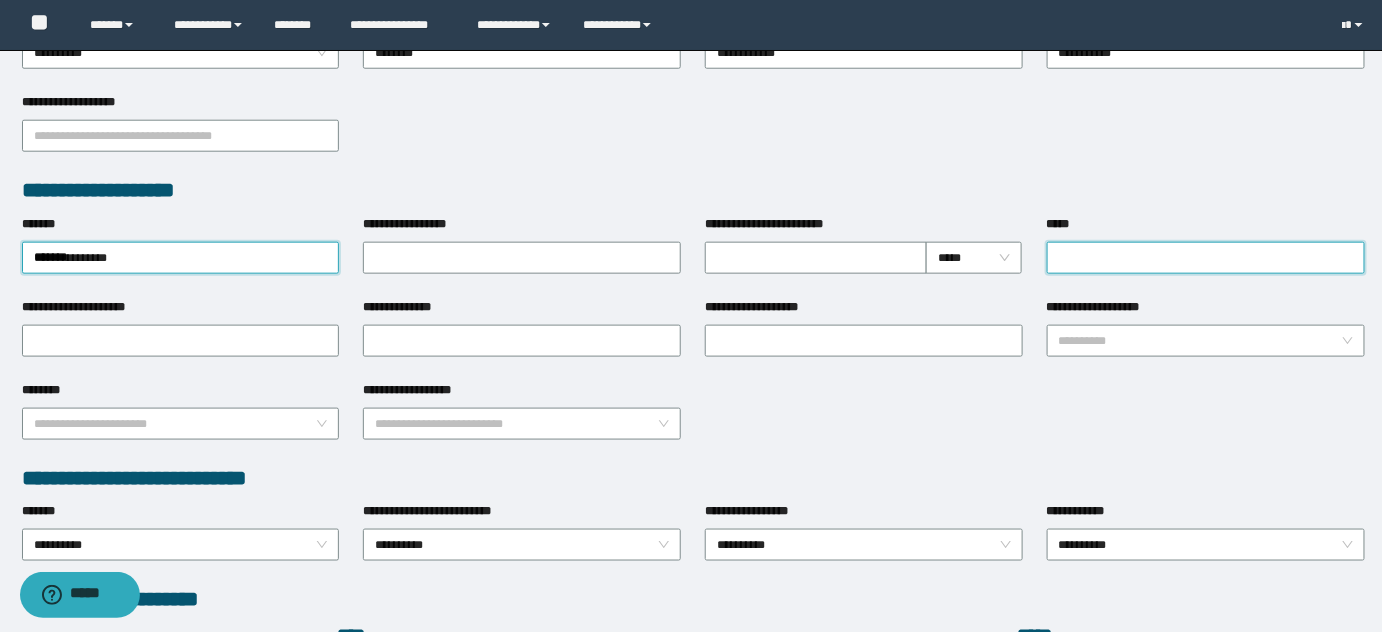 click on "*****" at bounding box center [1206, 258] 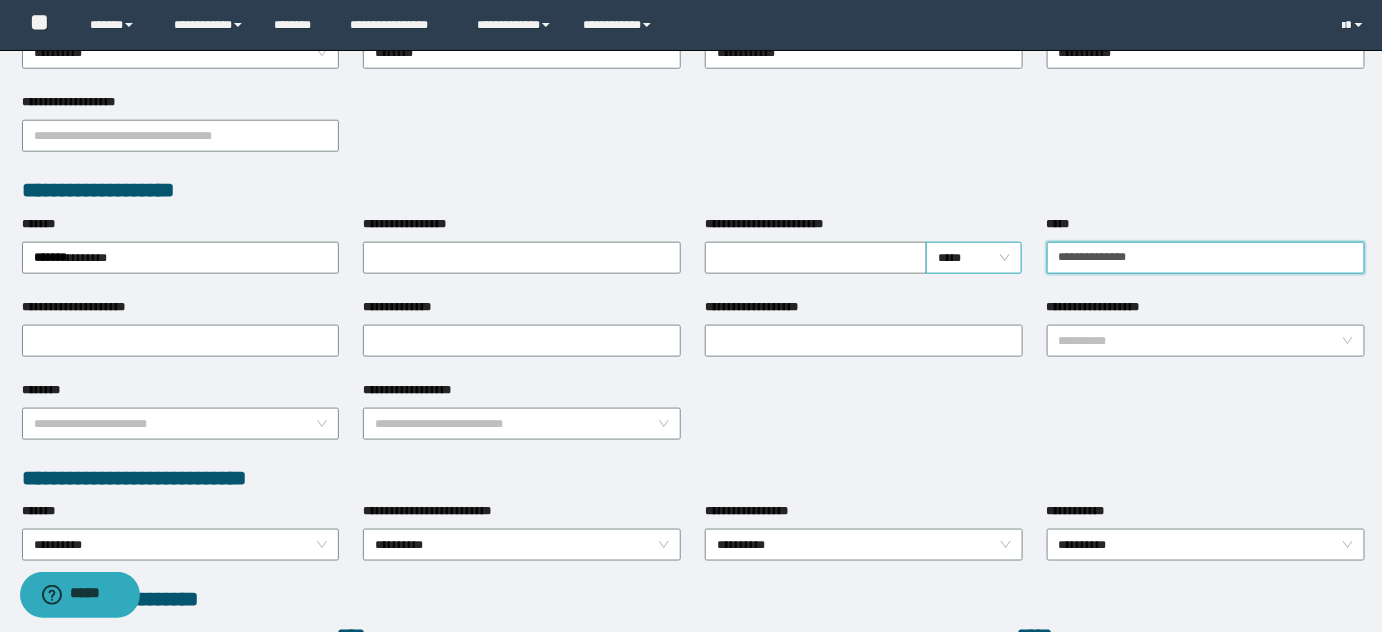 drag, startPoint x: 1164, startPoint y: 269, endPoint x: 986, endPoint y: 254, distance: 178.6309 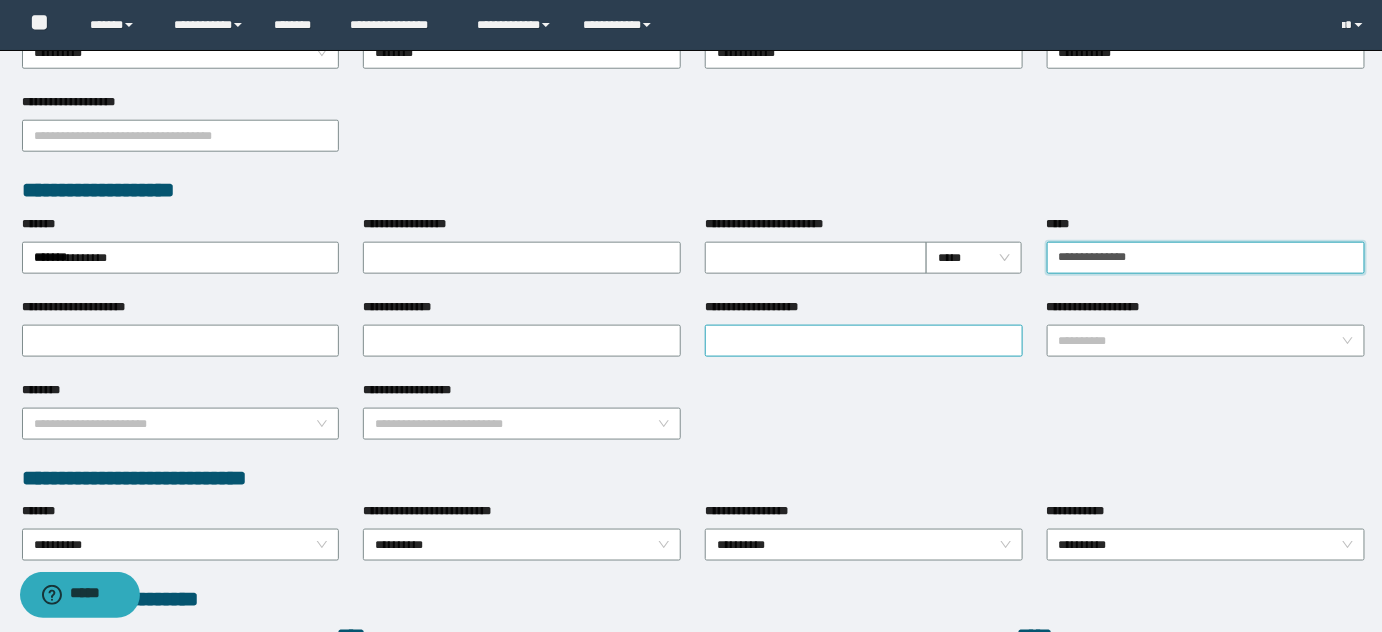 type on "**********" 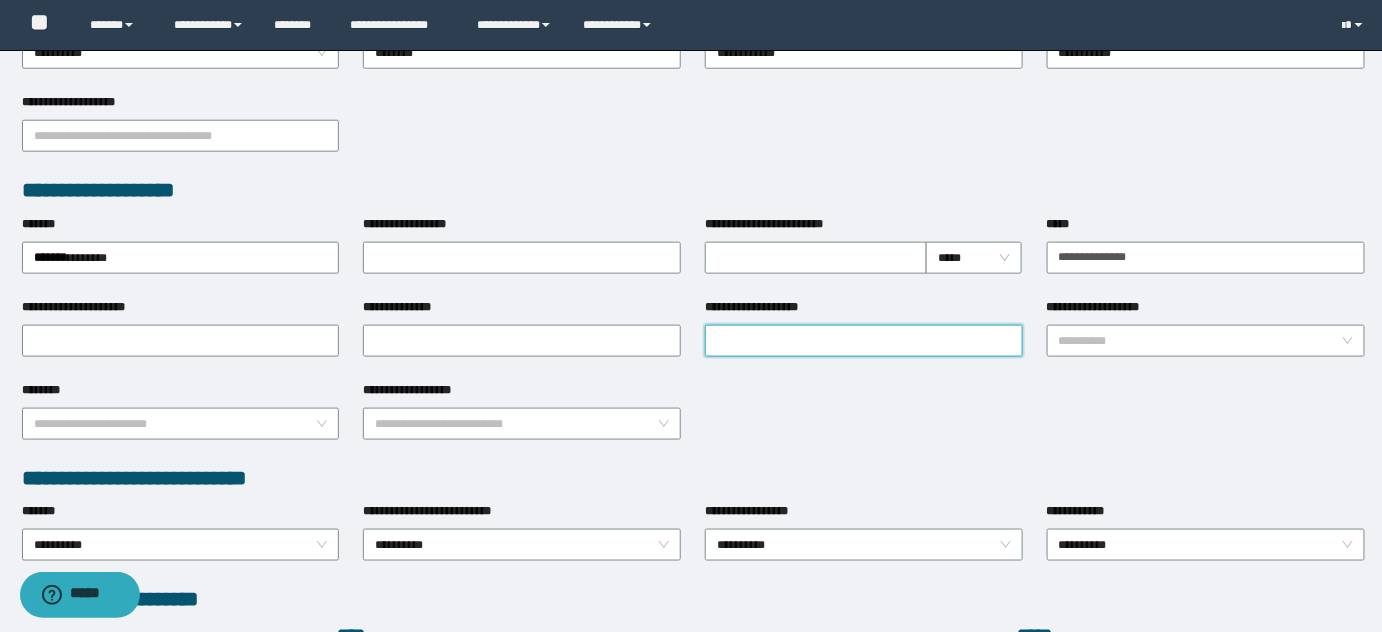 click on "**********" at bounding box center [864, 341] 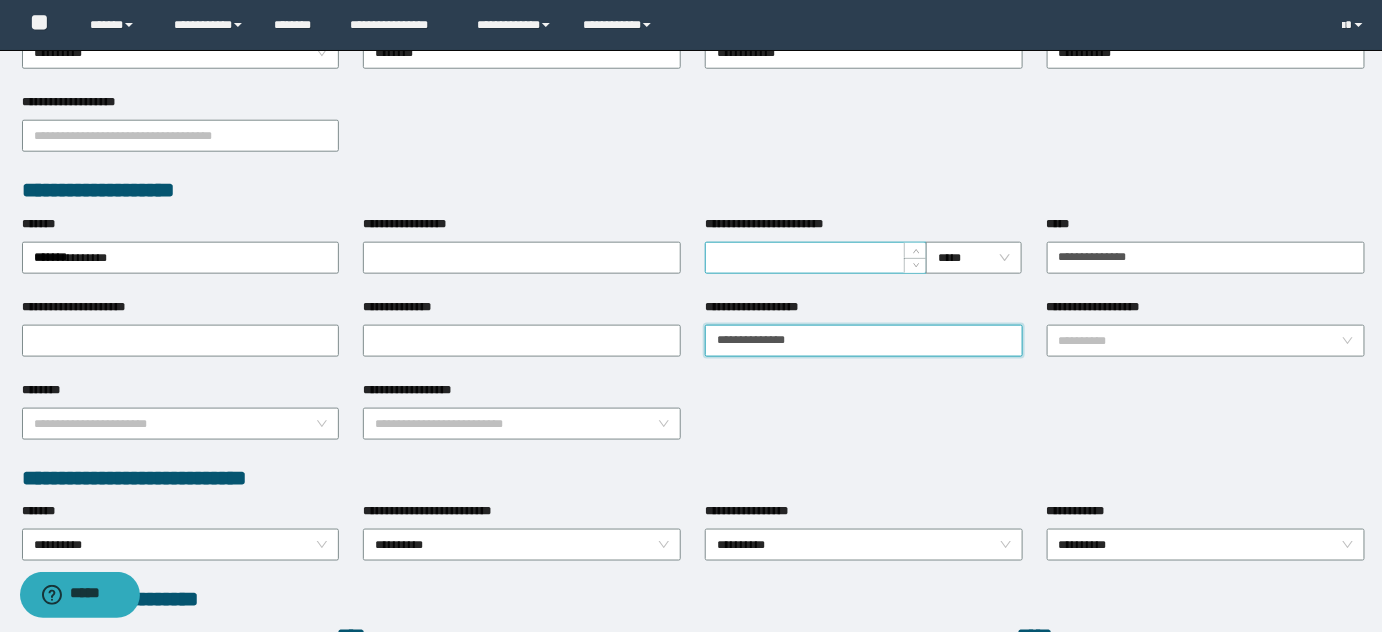 type on "**********" 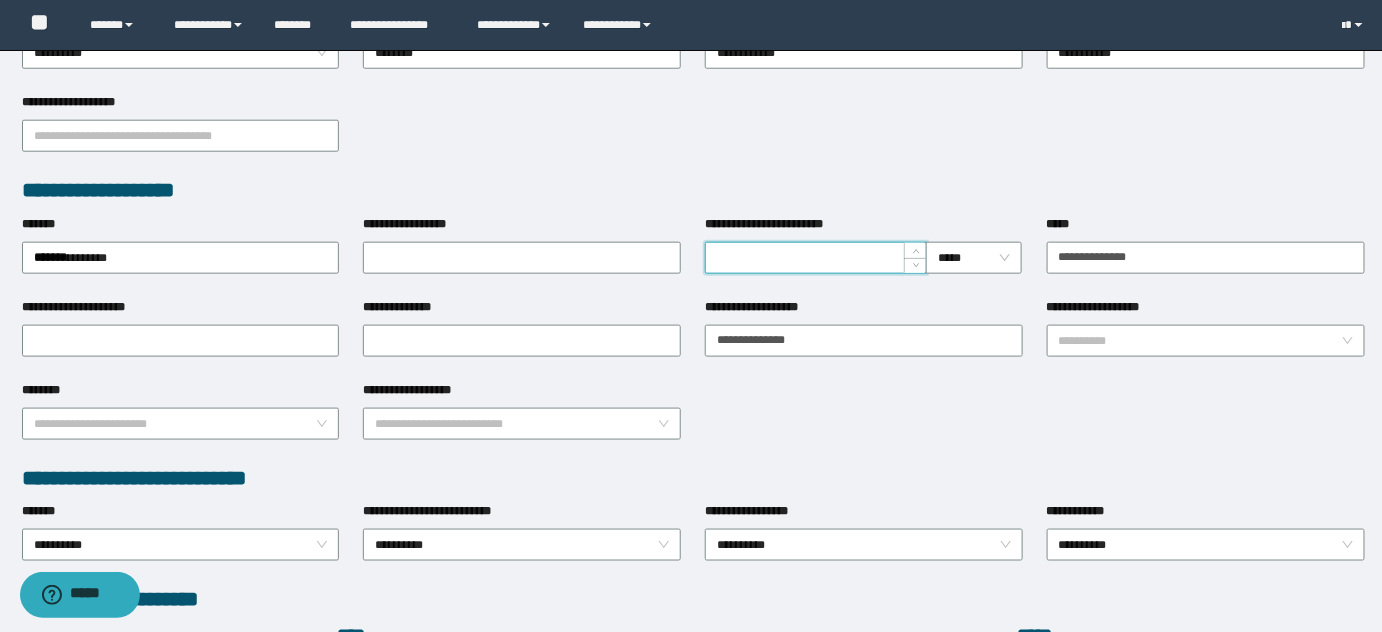 click on "**********" at bounding box center [816, 258] 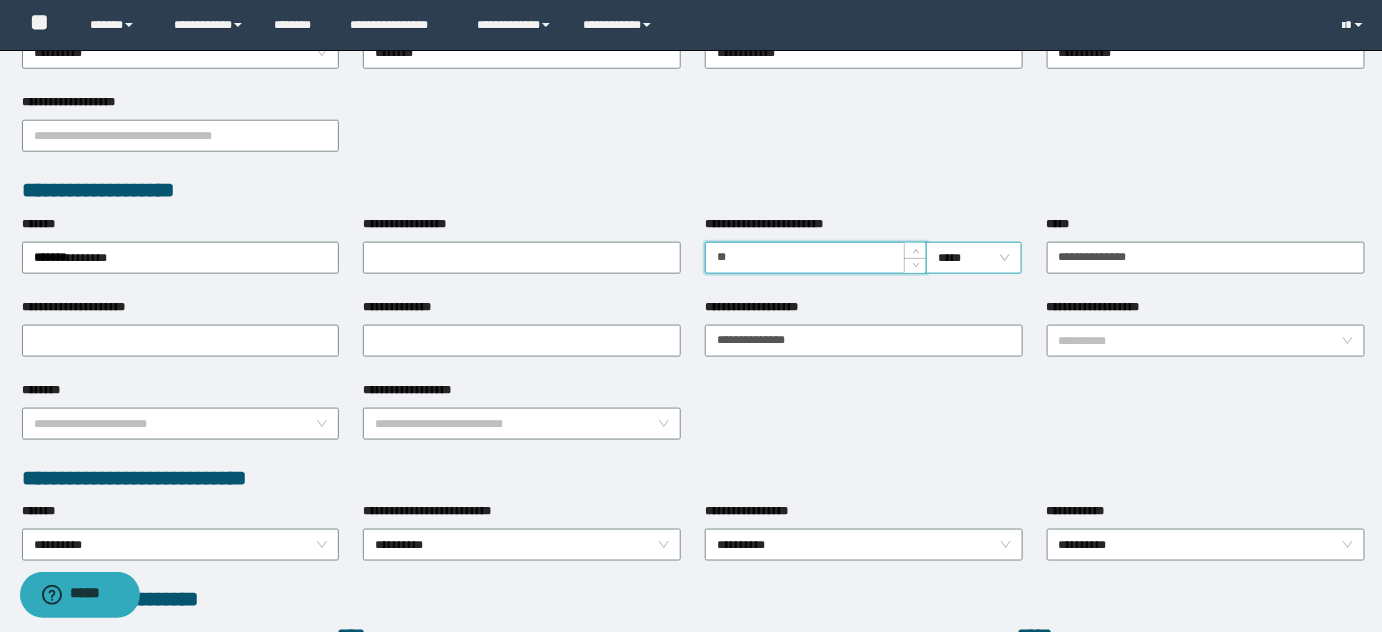 click on "*****" at bounding box center [974, 258] 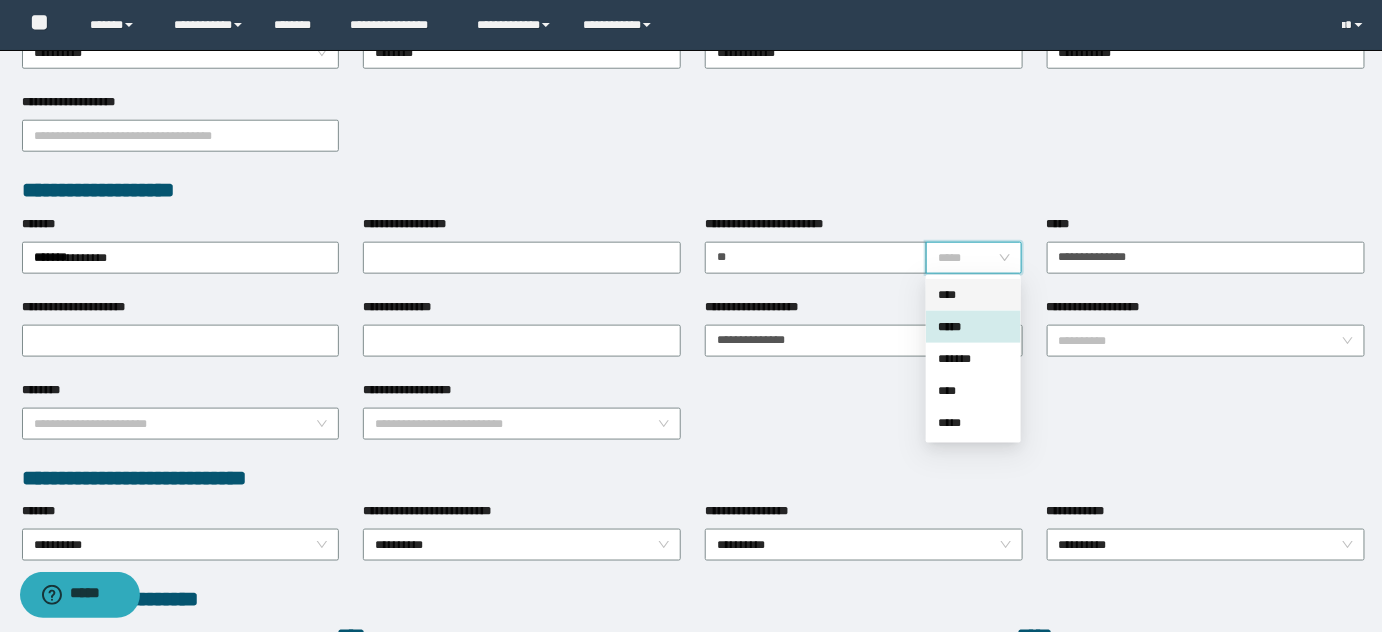 click on "****" at bounding box center [973, 295] 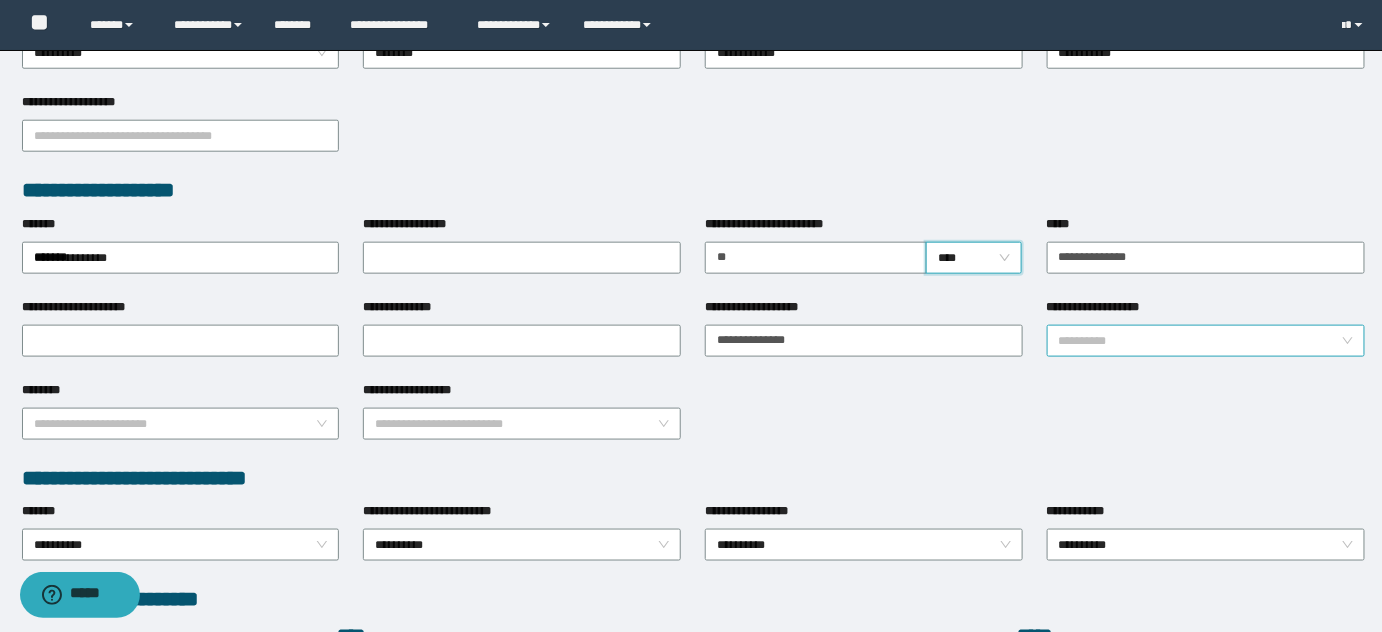 click on "**********" at bounding box center (1200, 341) 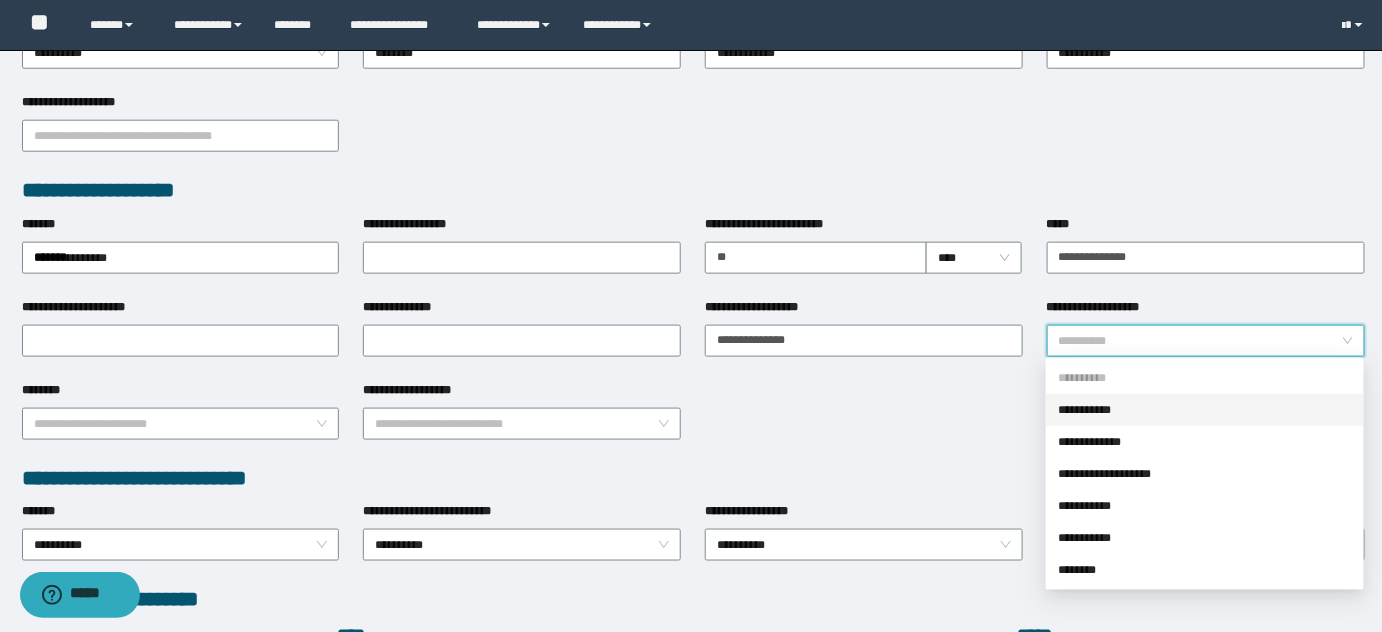 click on "**********" at bounding box center (1205, 410) 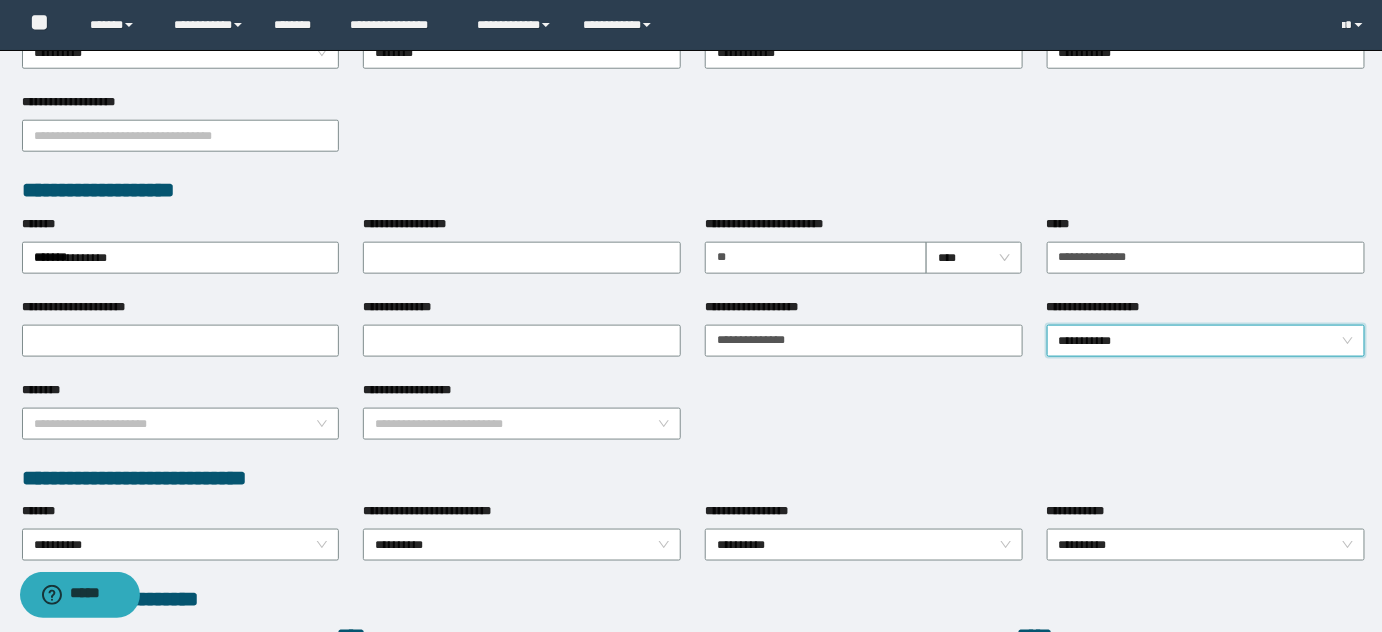 click on "**********" at bounding box center [693, 422] 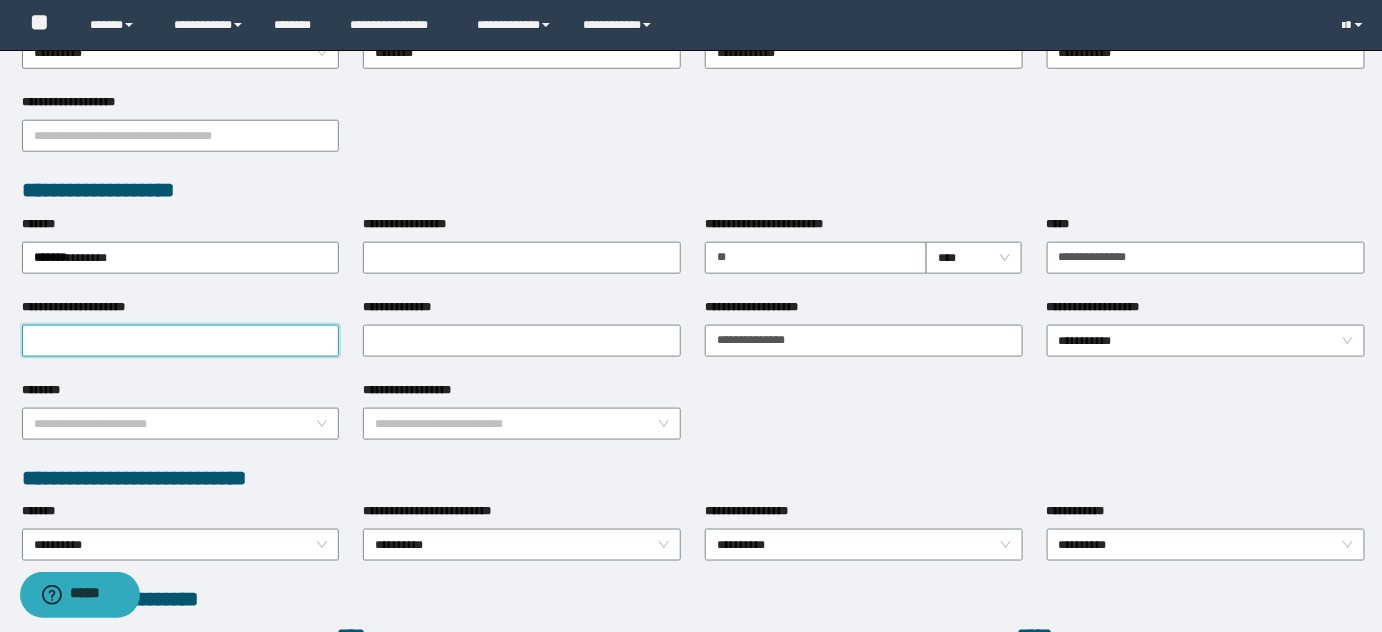 click on "**********" at bounding box center [181, 341] 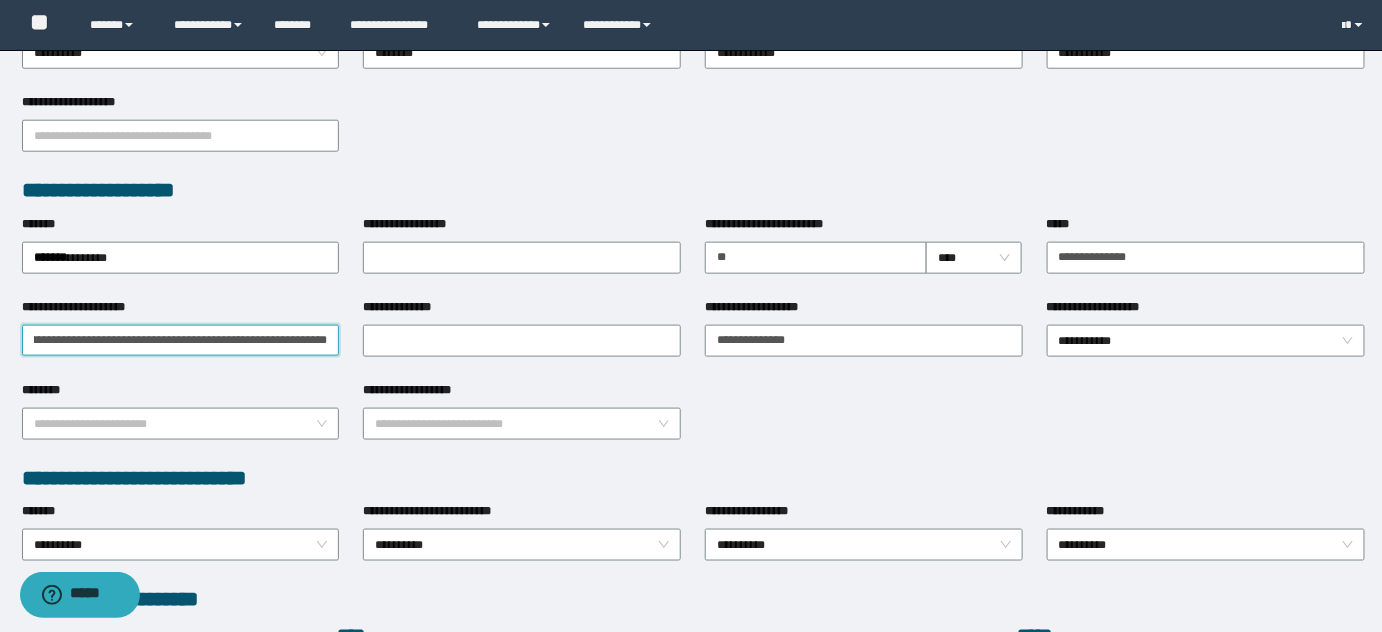 scroll, scrollTop: 0, scrollLeft: 240, axis: horizontal 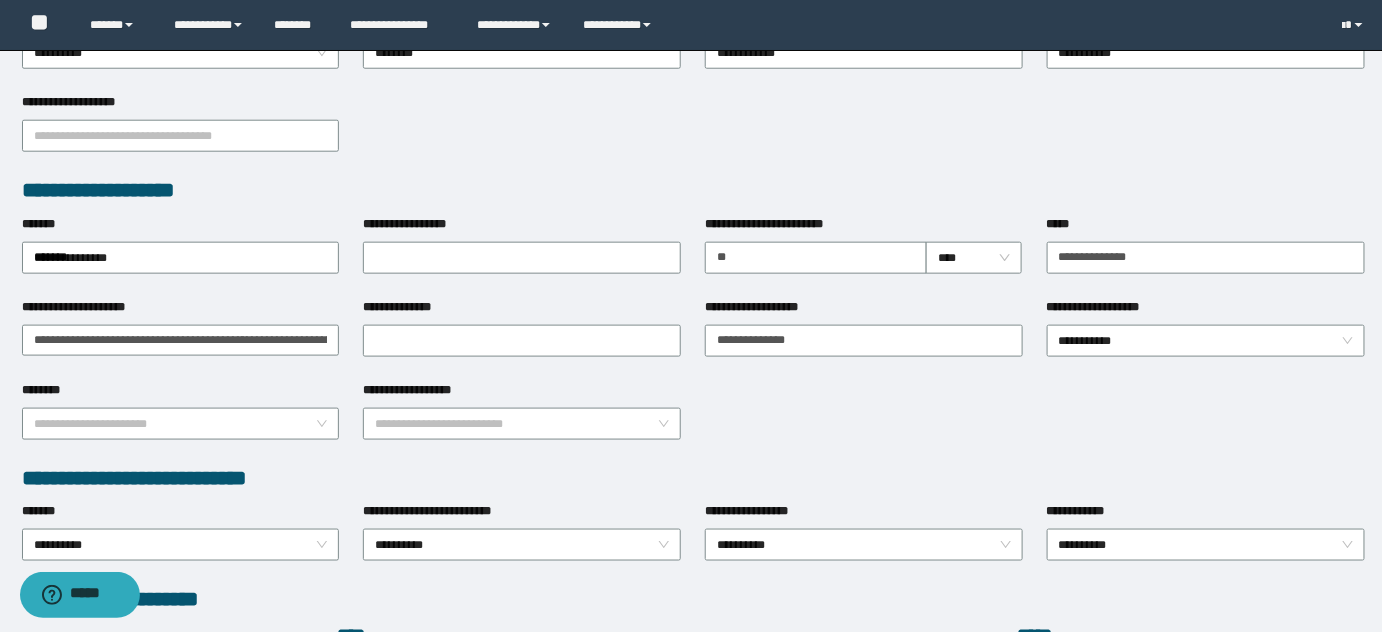 click on "**********" at bounding box center [1206, 339] 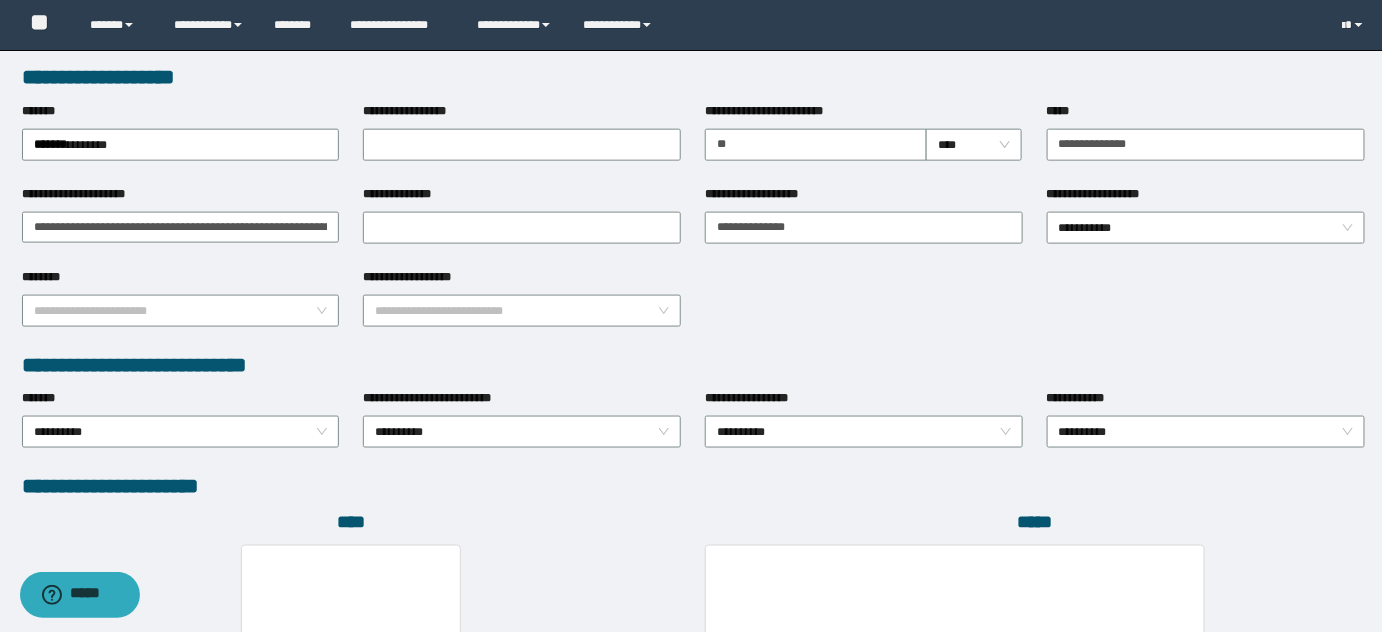 scroll, scrollTop: 1069, scrollLeft: 0, axis: vertical 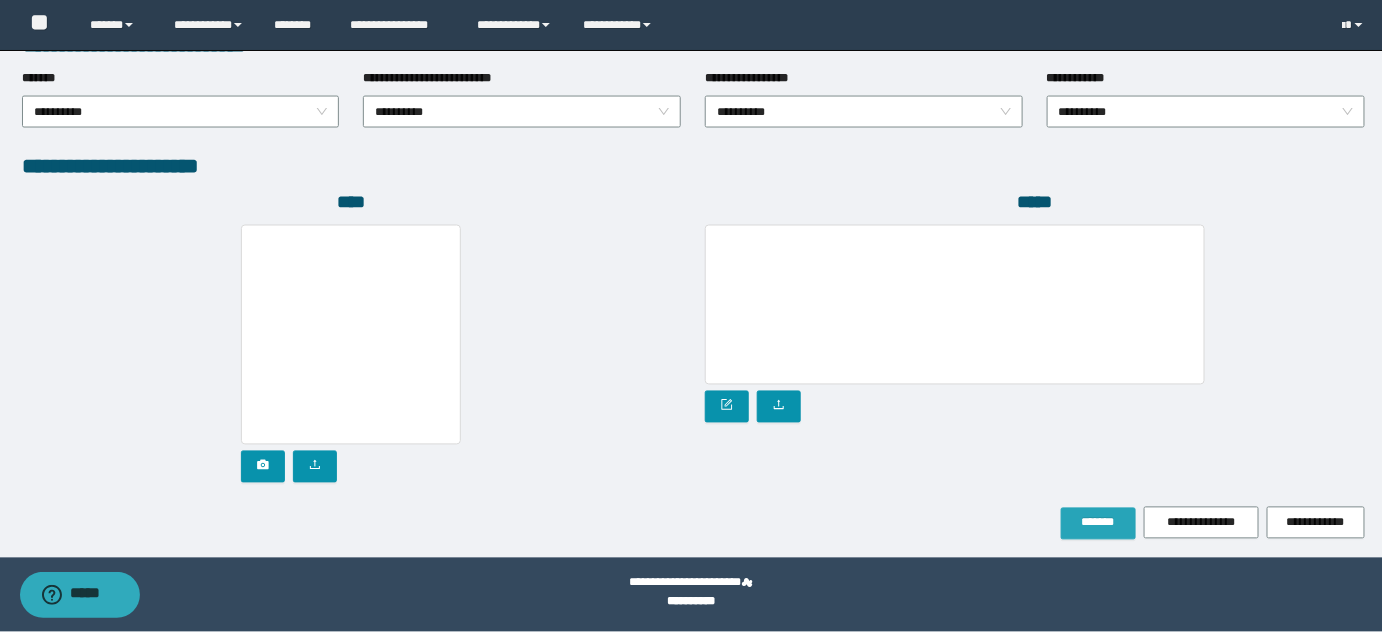 click on "*******" at bounding box center (1098, 524) 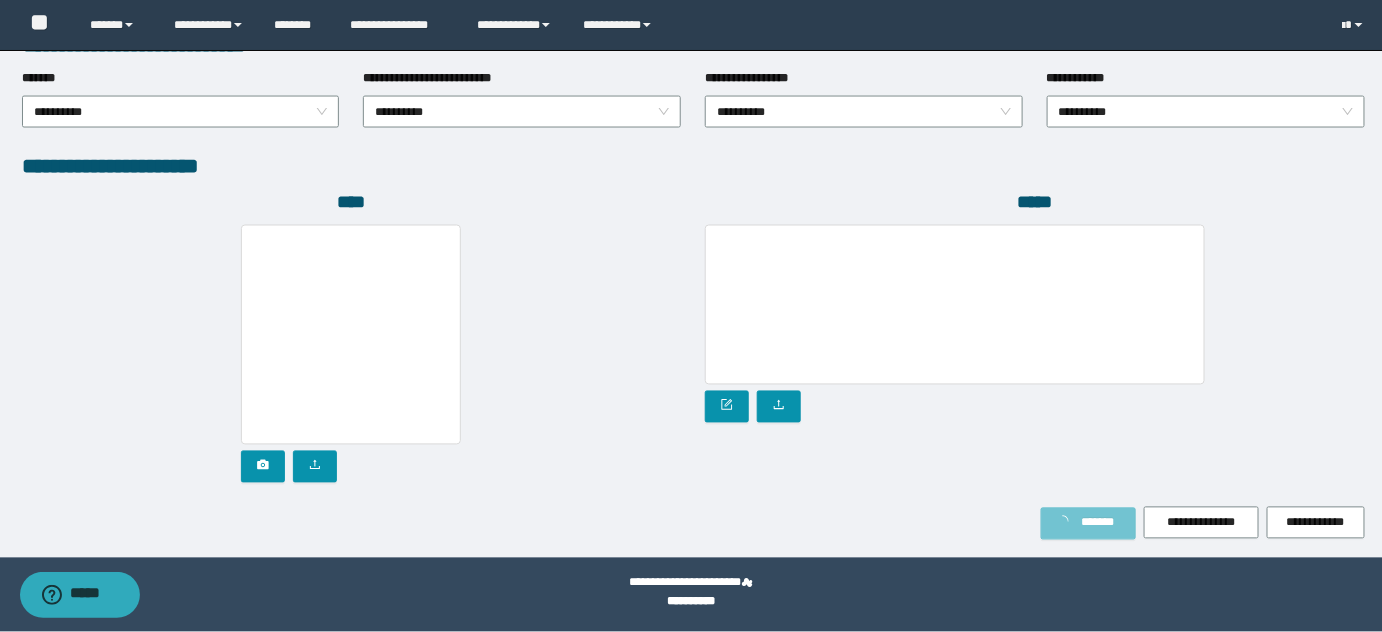 type 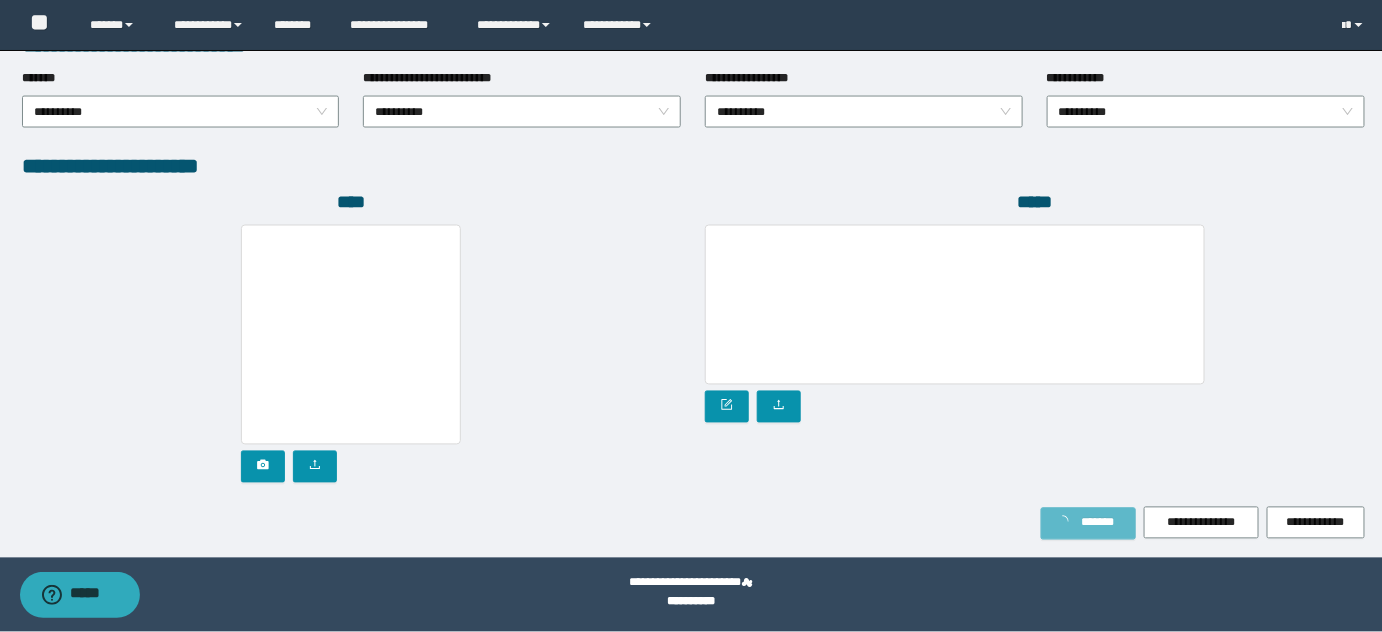 scroll, scrollTop: 1121, scrollLeft: 0, axis: vertical 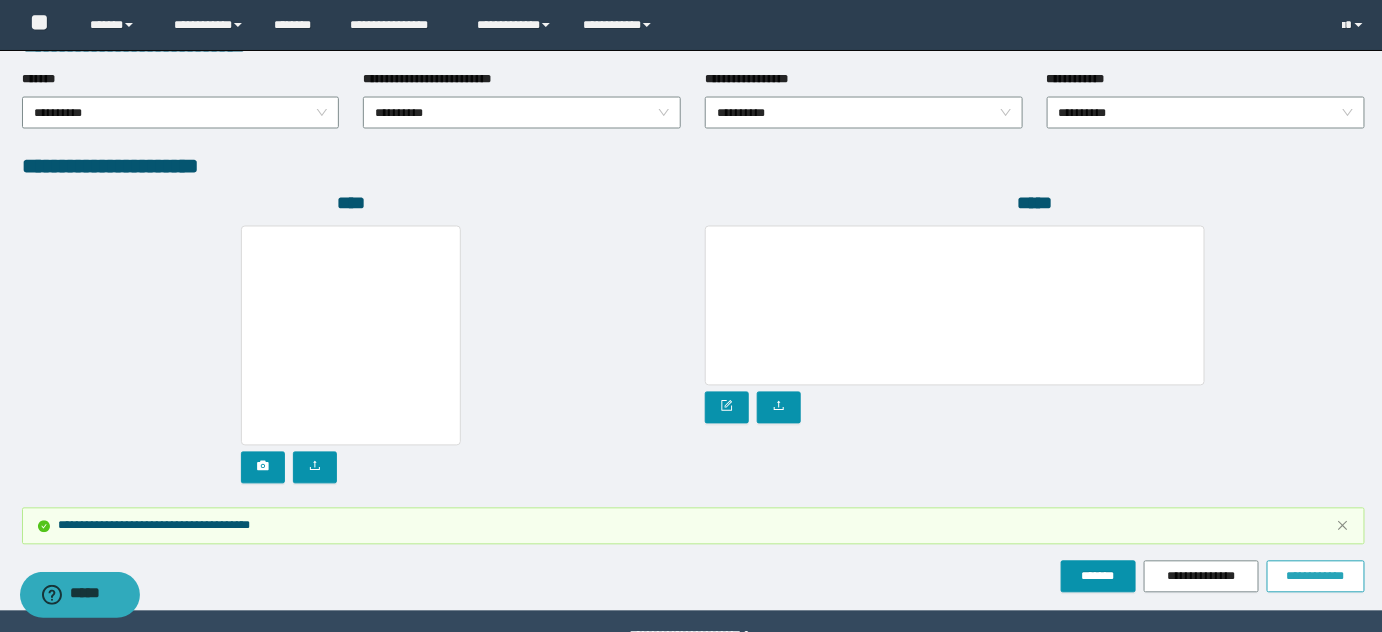 click on "**********" at bounding box center (1316, 577) 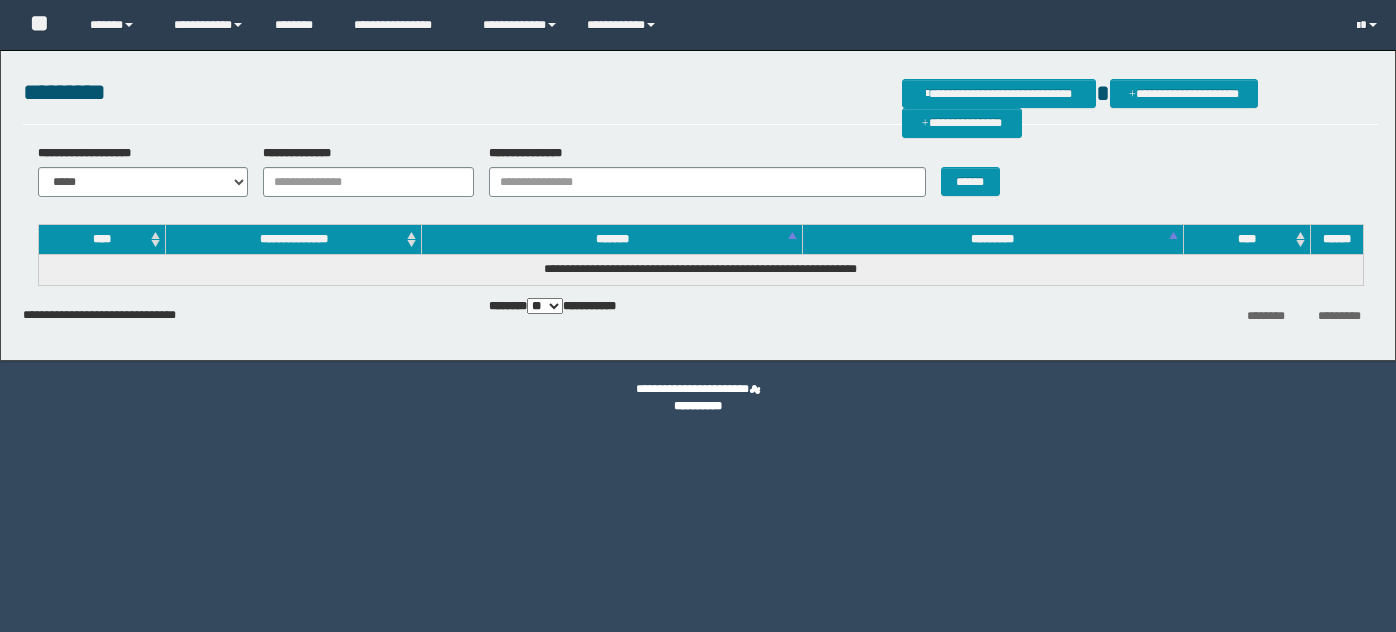 scroll, scrollTop: 0, scrollLeft: 0, axis: both 